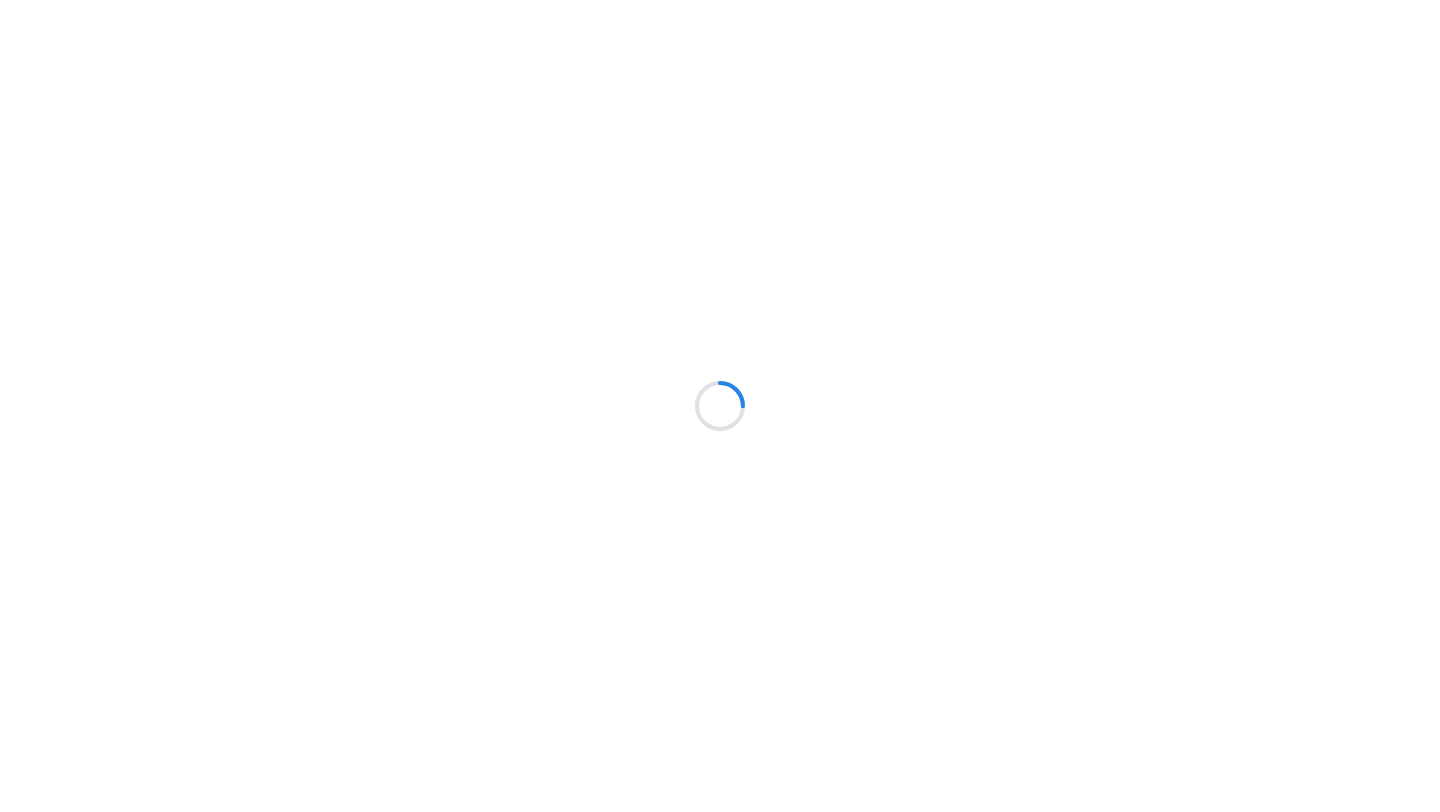 scroll, scrollTop: 0, scrollLeft: 0, axis: both 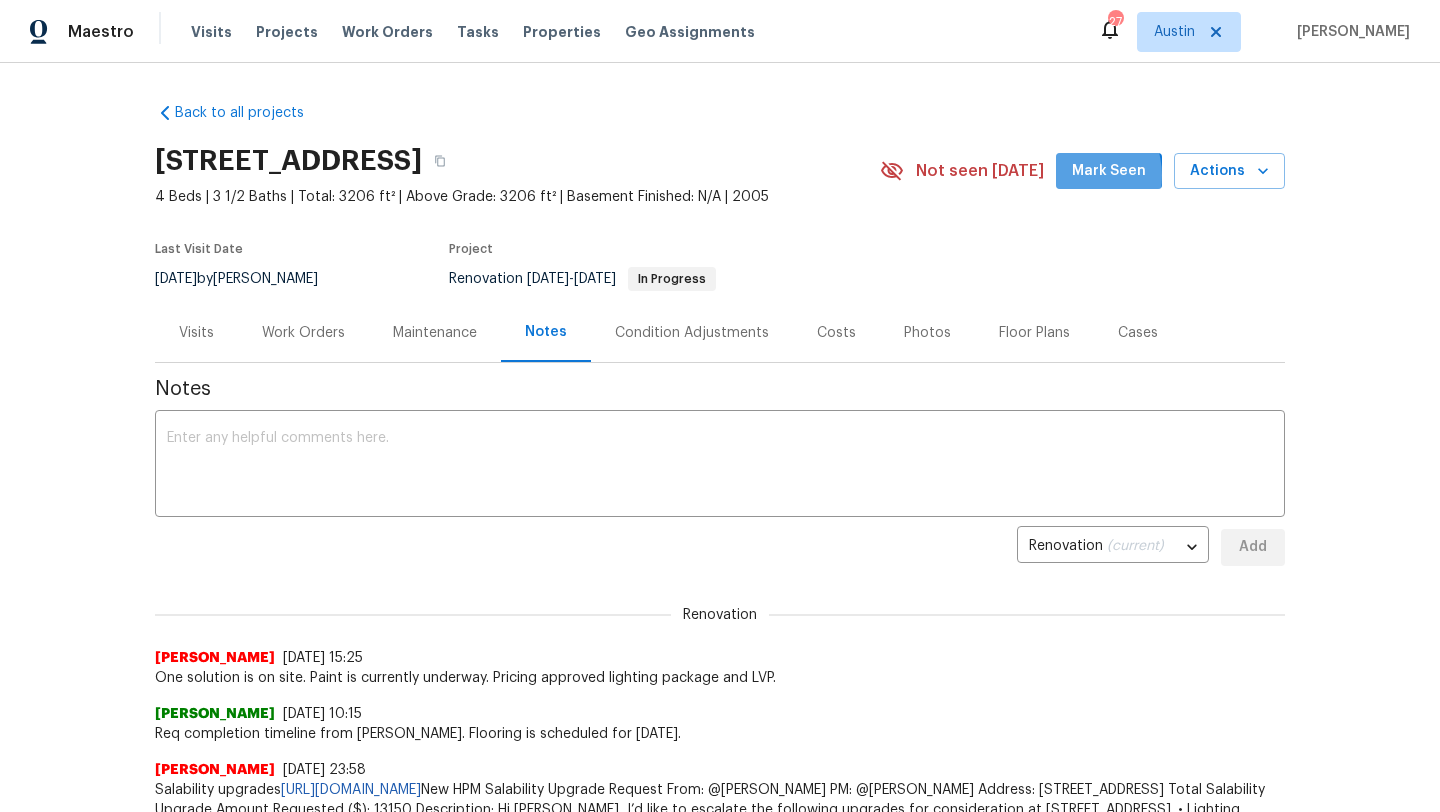 click on "Mark Seen" at bounding box center (1109, 171) 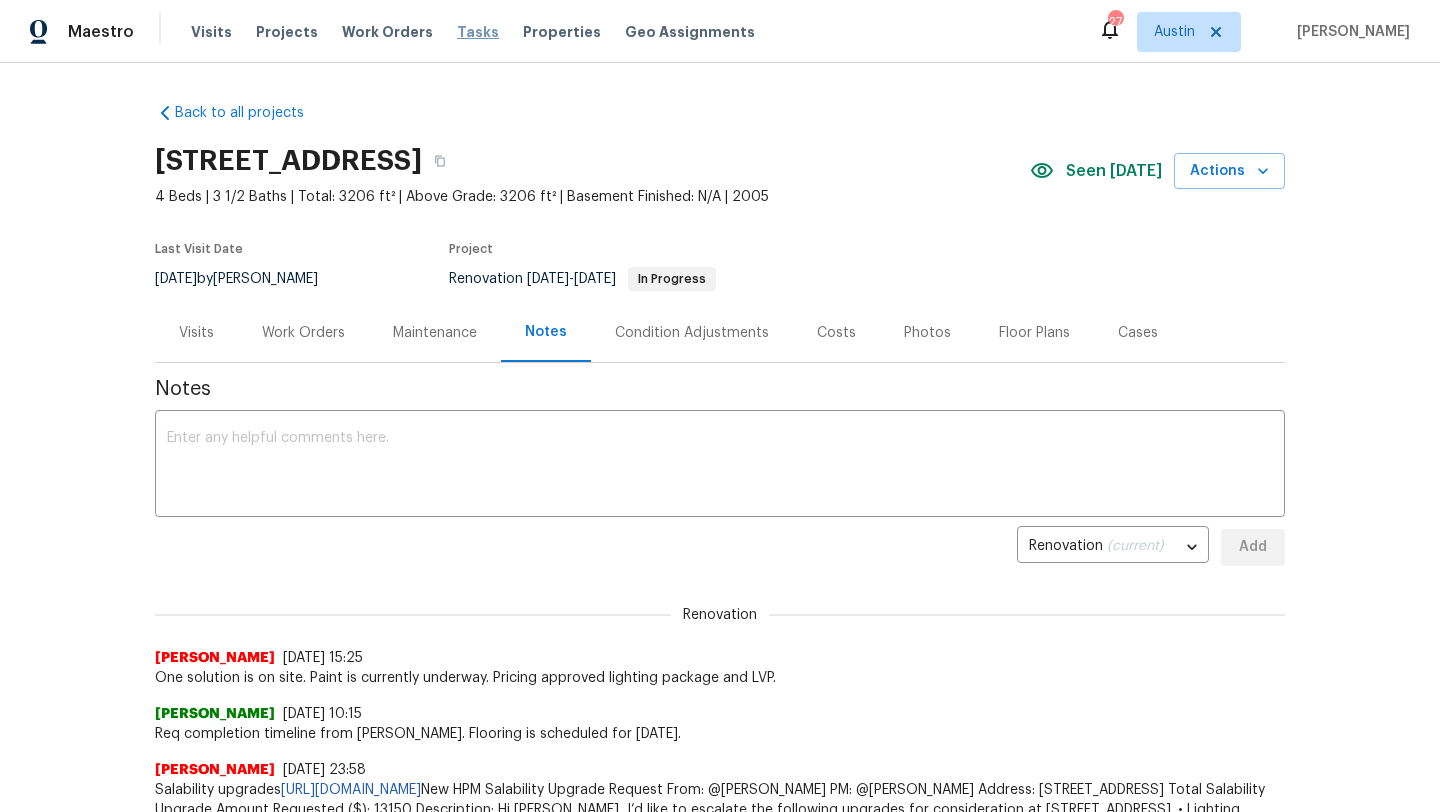 click on "Tasks" at bounding box center [478, 32] 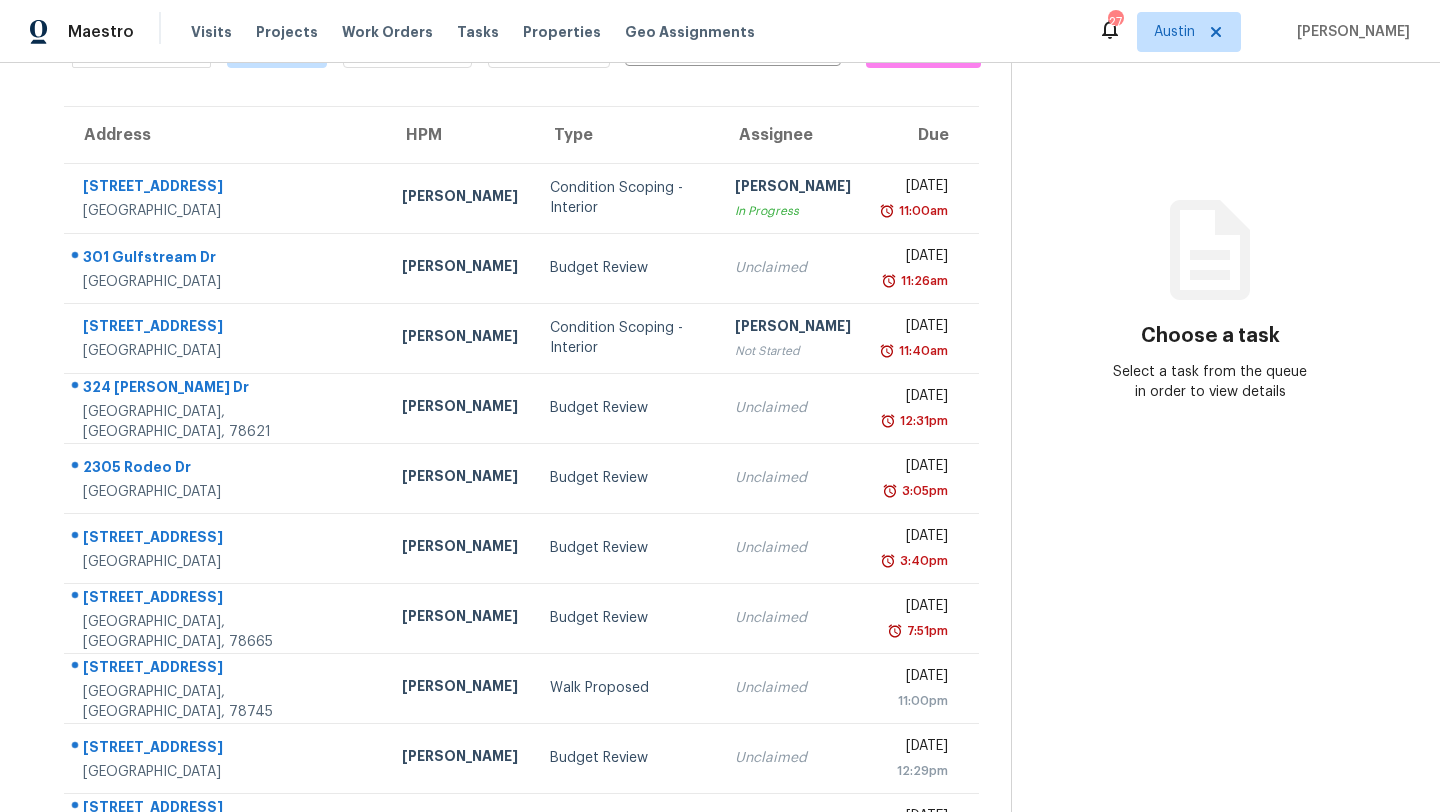 scroll, scrollTop: 126, scrollLeft: 0, axis: vertical 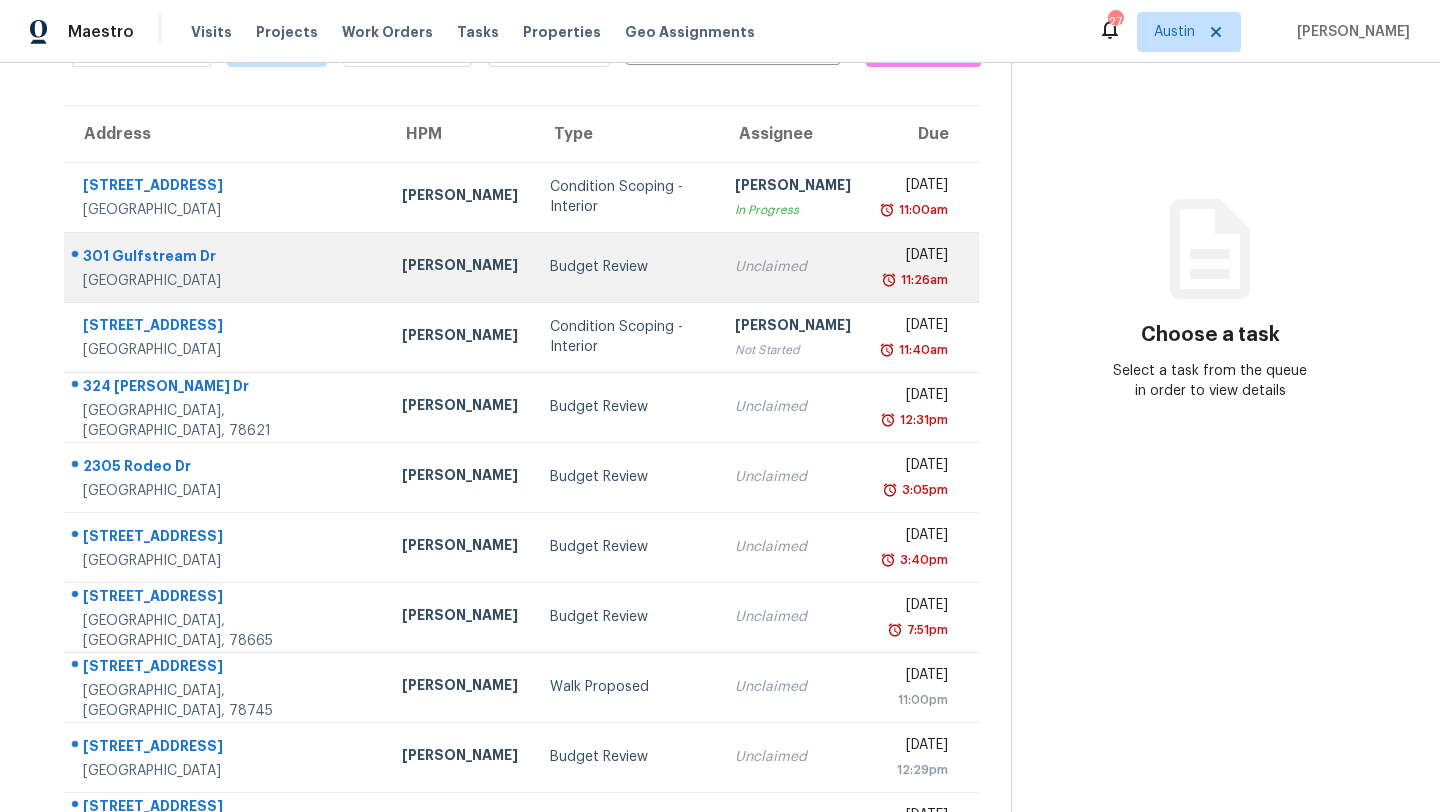 click on "Budget Review" at bounding box center (627, 267) 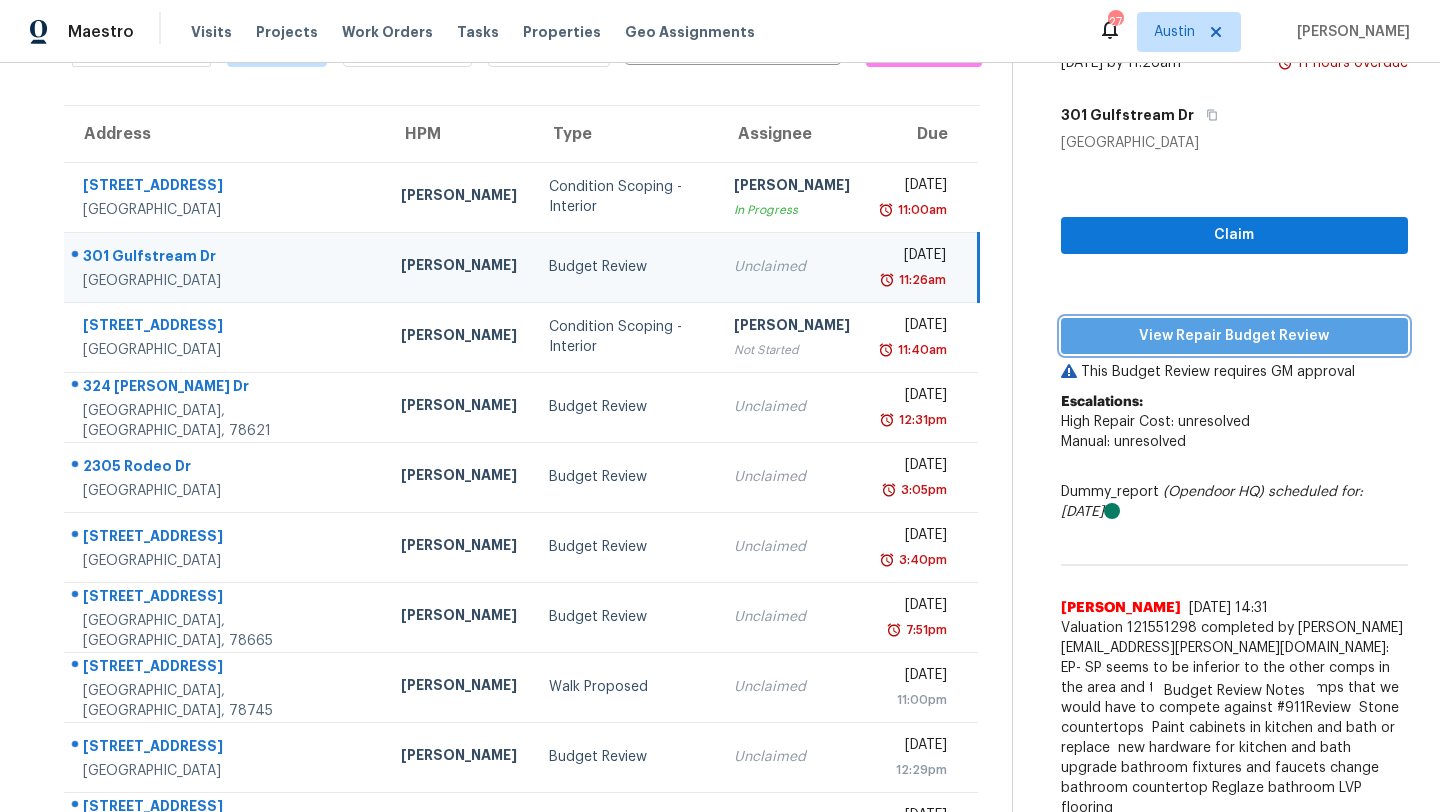 click on "View Repair Budget Review" at bounding box center (1234, 336) 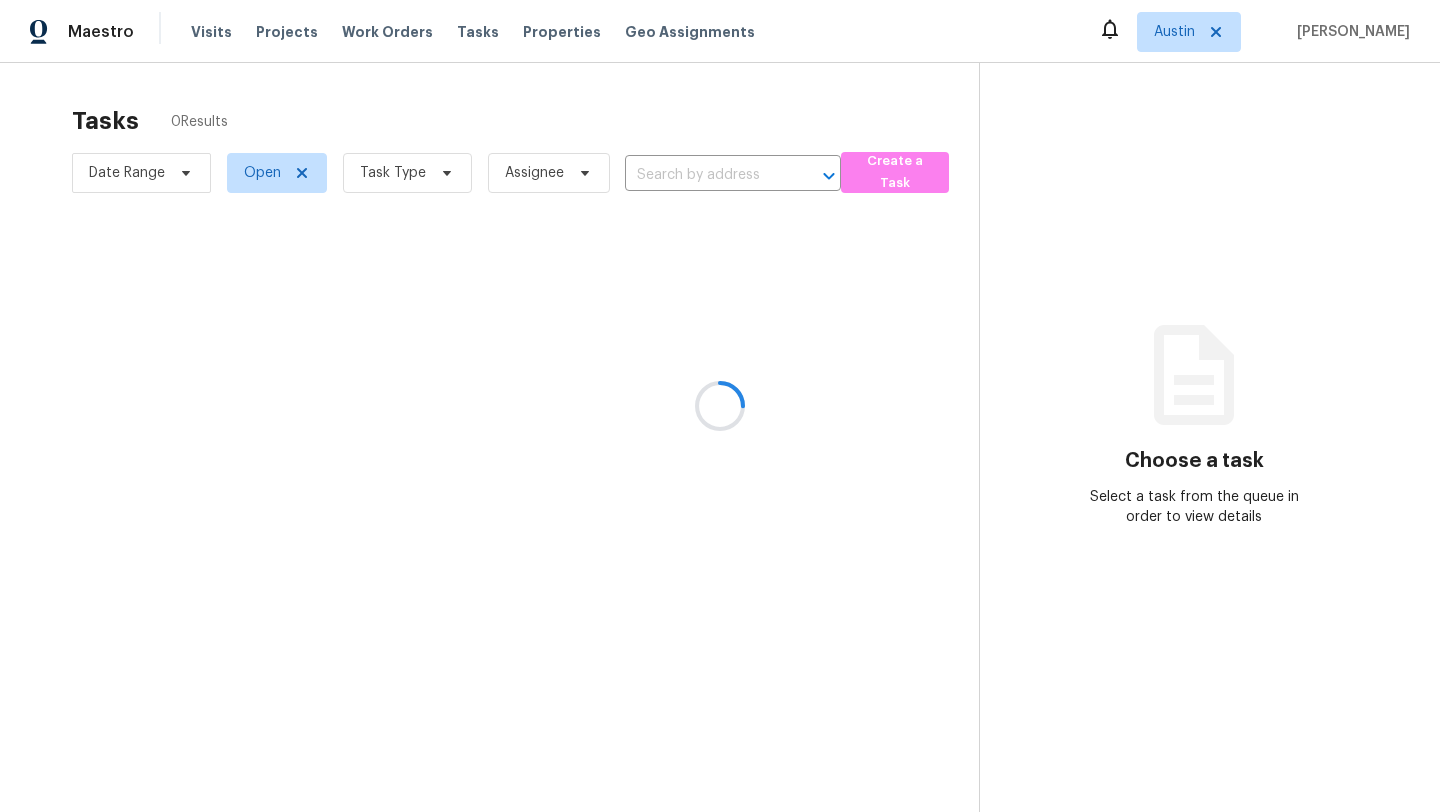 scroll, scrollTop: 0, scrollLeft: 0, axis: both 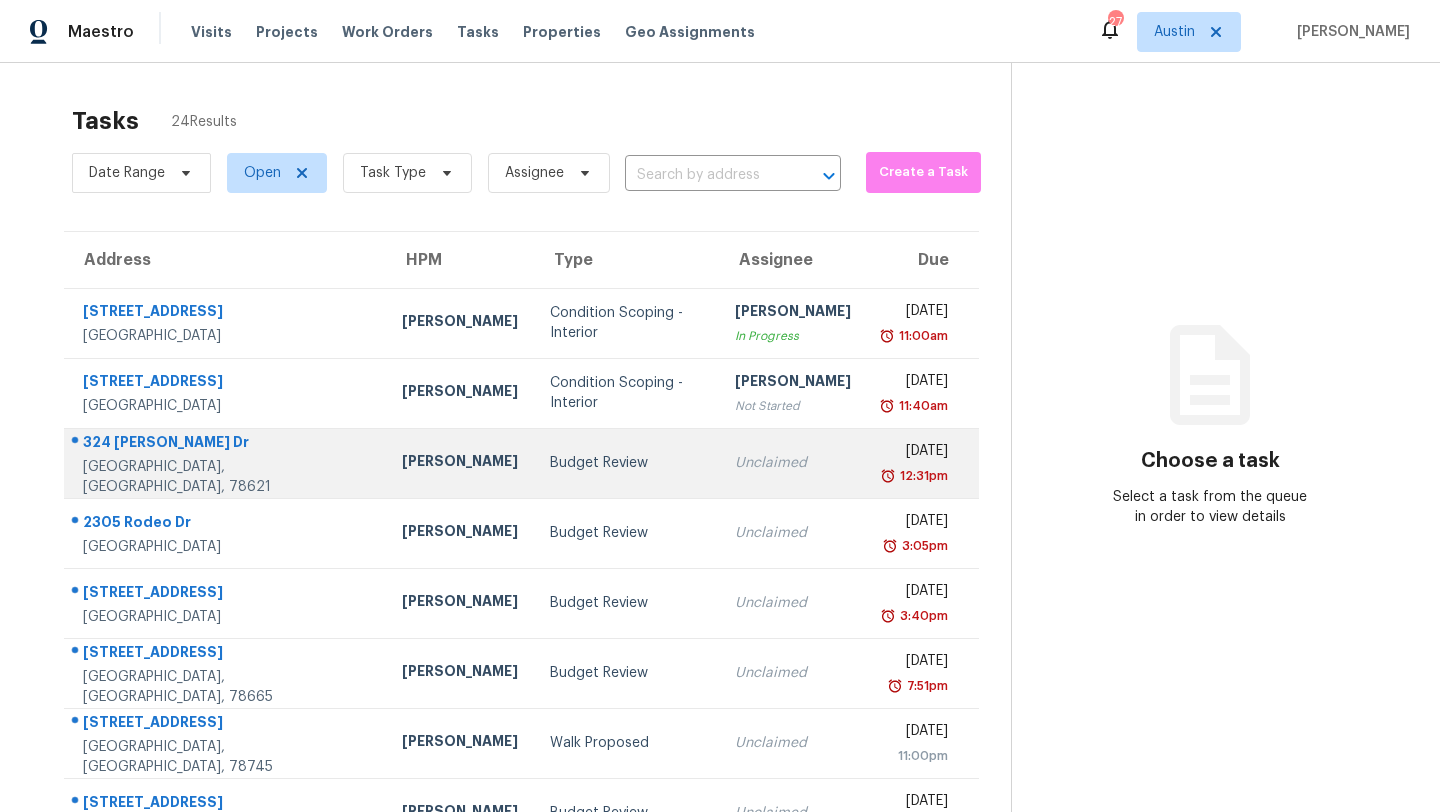 click on "[PERSON_NAME]" at bounding box center [460, 463] 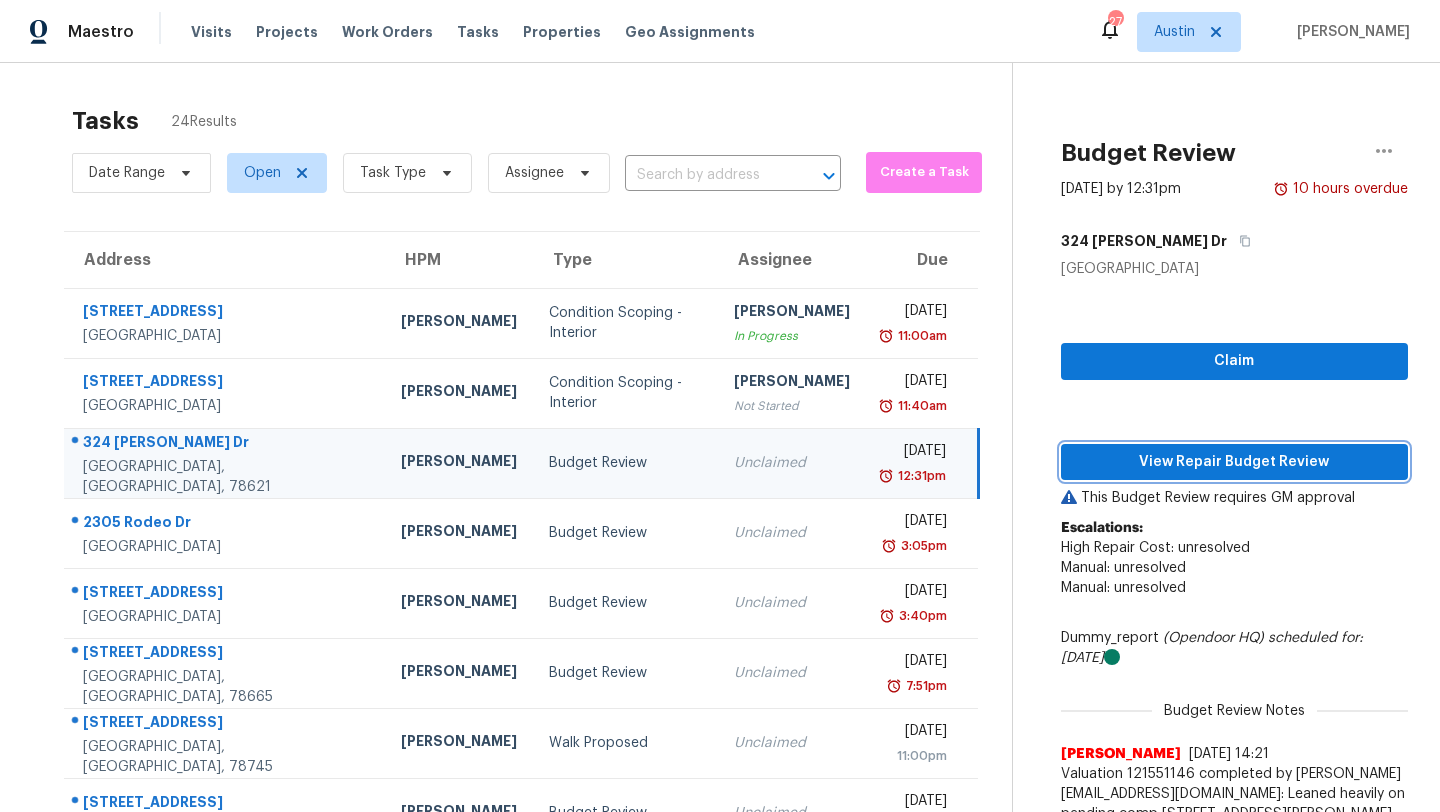 click on "View Repair Budget Review" at bounding box center (1234, 462) 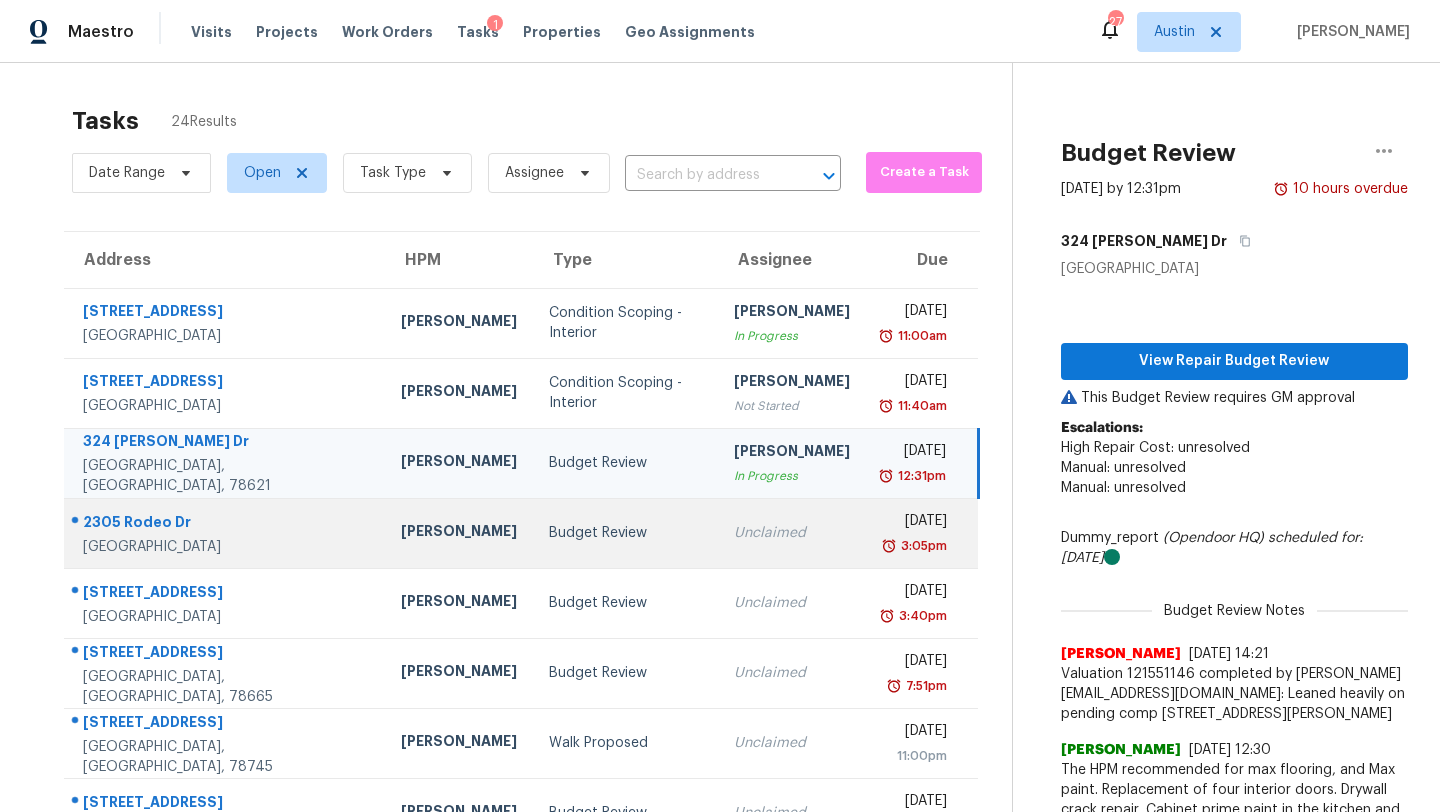 click on "Budget Review" at bounding box center (625, 533) 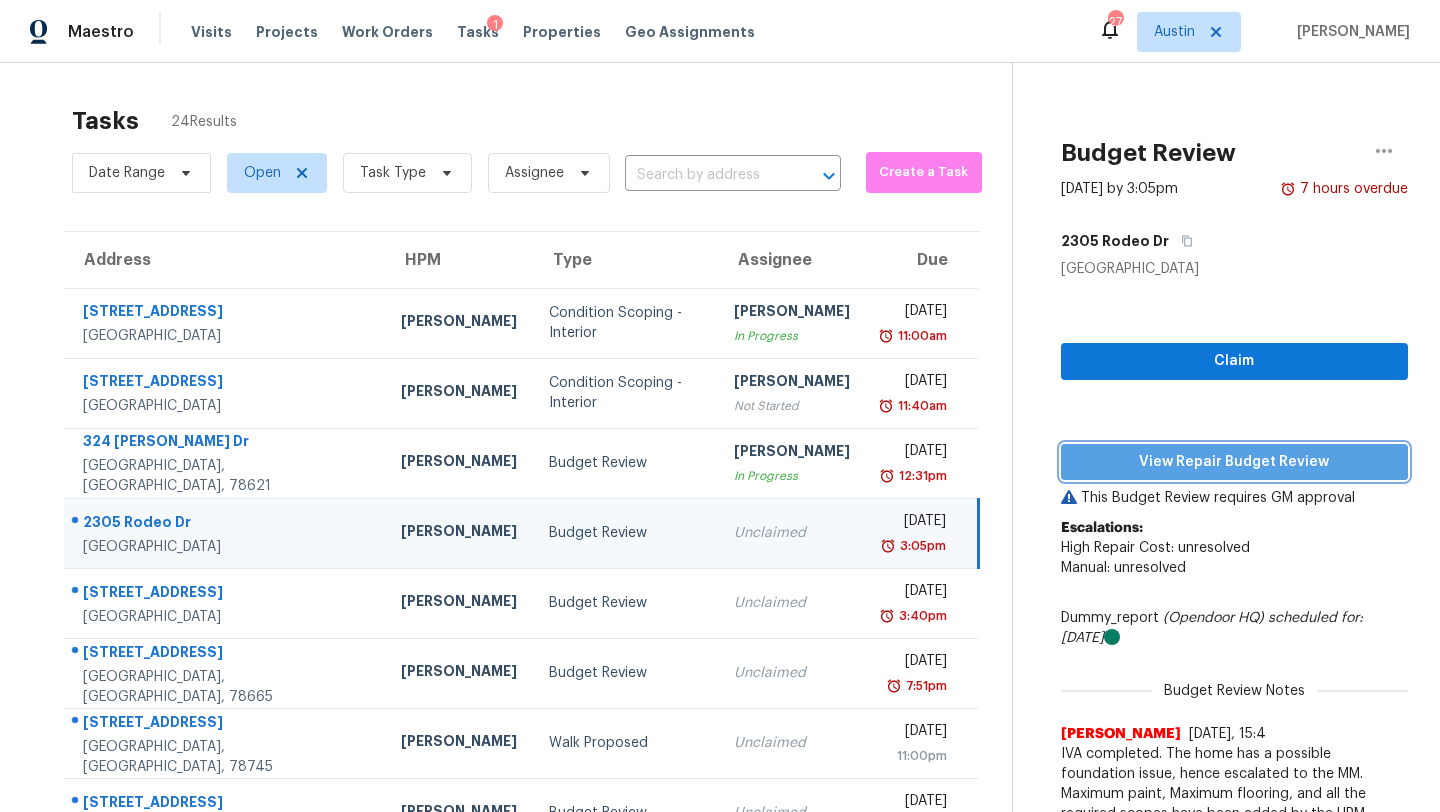 click on "View Repair Budget Review" at bounding box center [1234, 462] 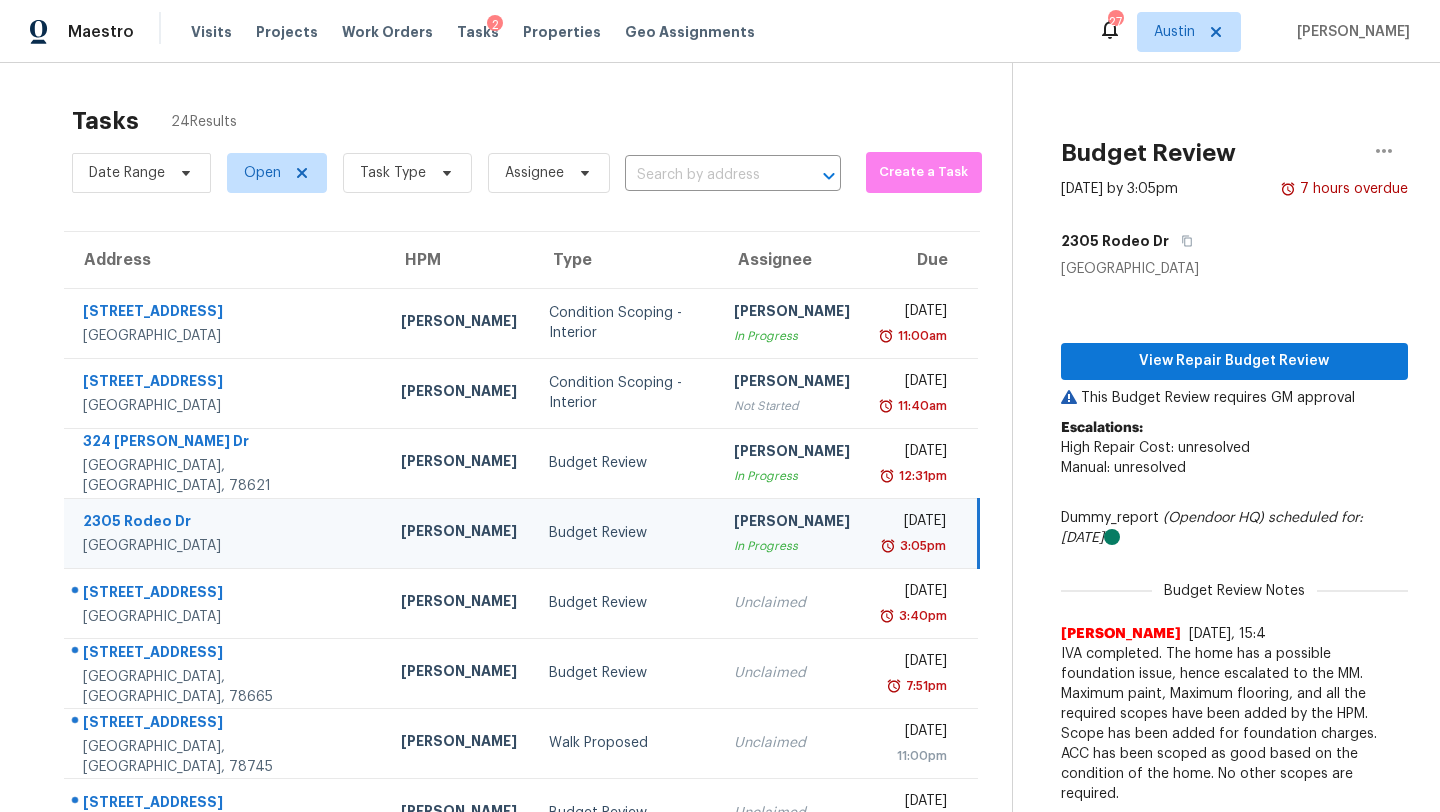 click on "Budget Review" at bounding box center (625, 533) 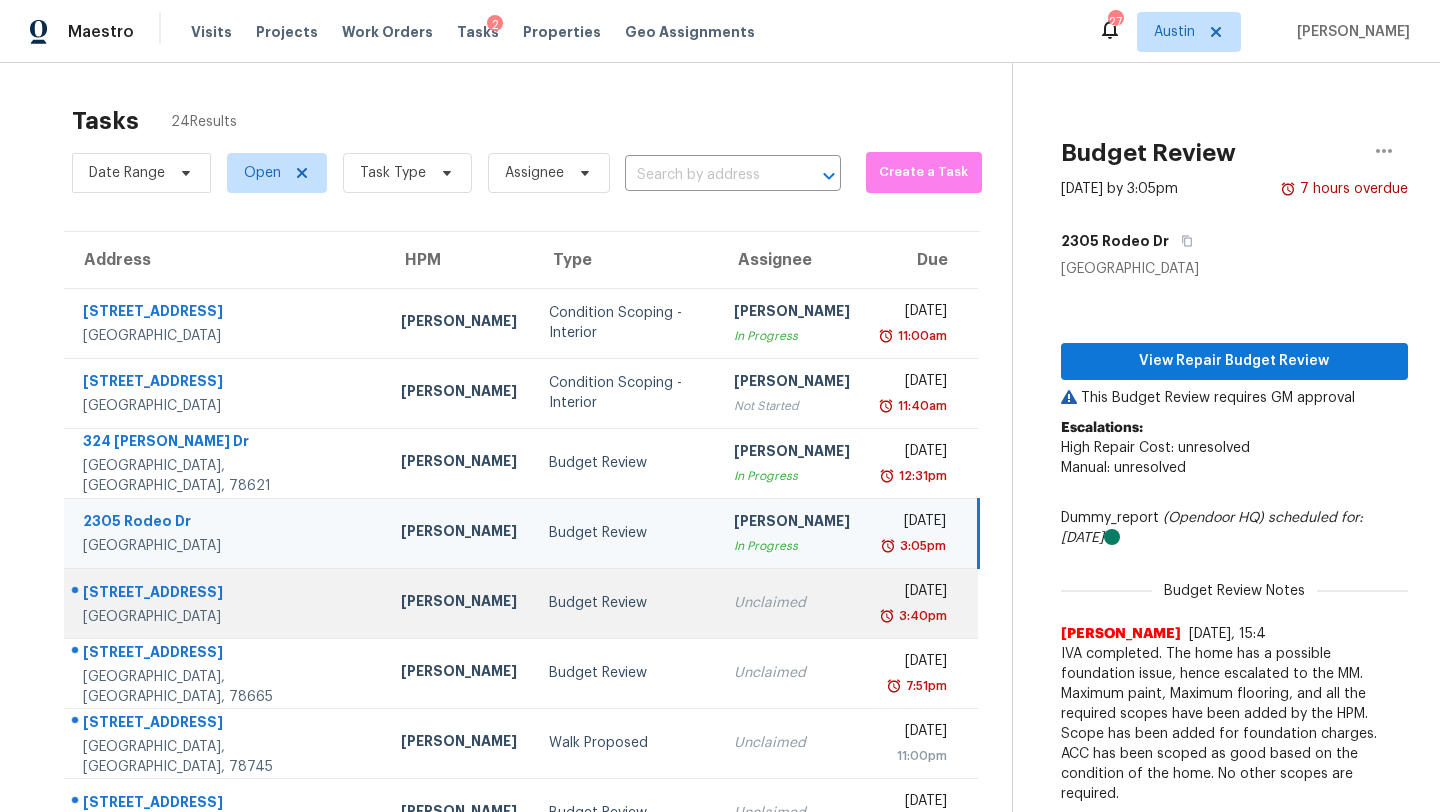 click on "Budget Review" at bounding box center (625, 603) 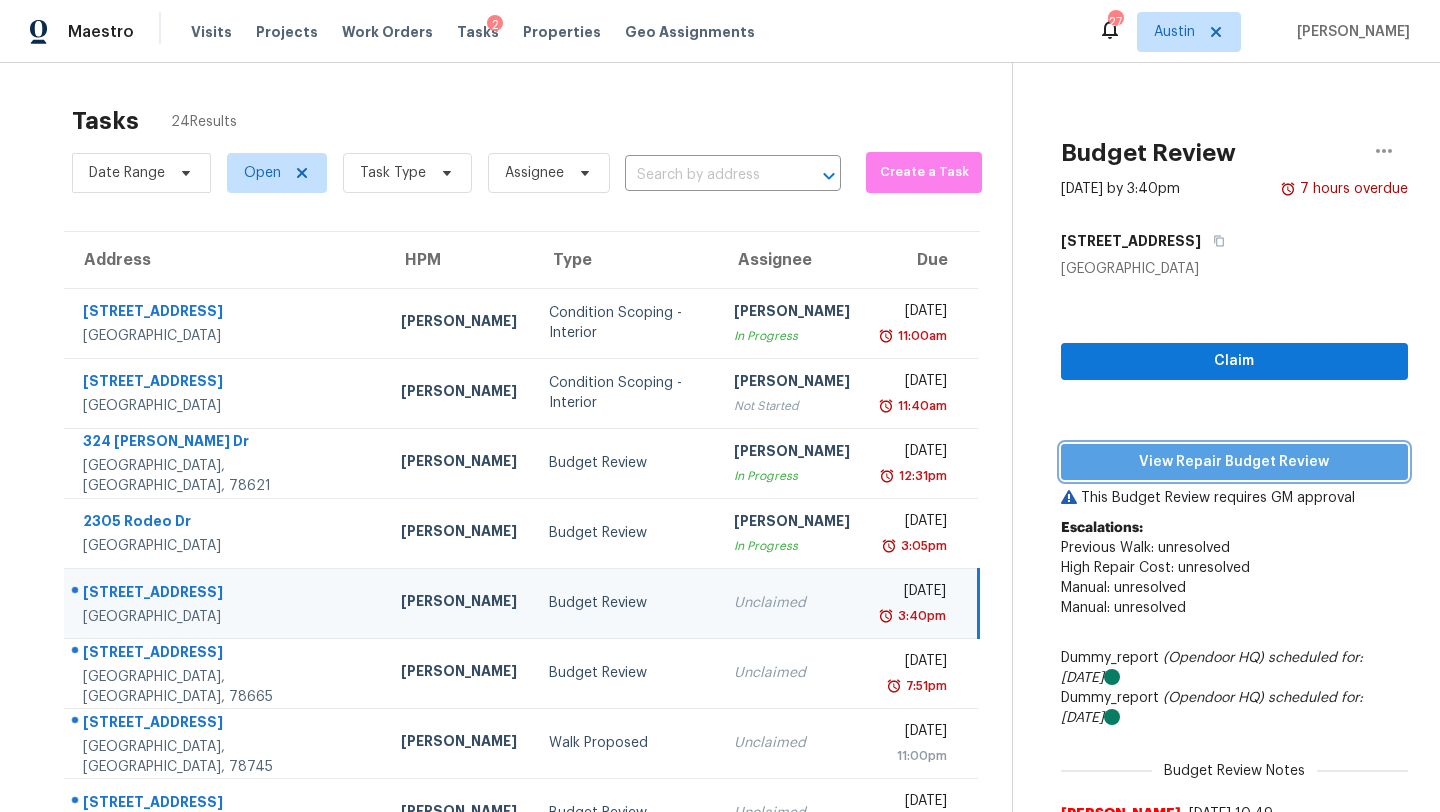 click on "View Repair Budget Review" at bounding box center [1234, 462] 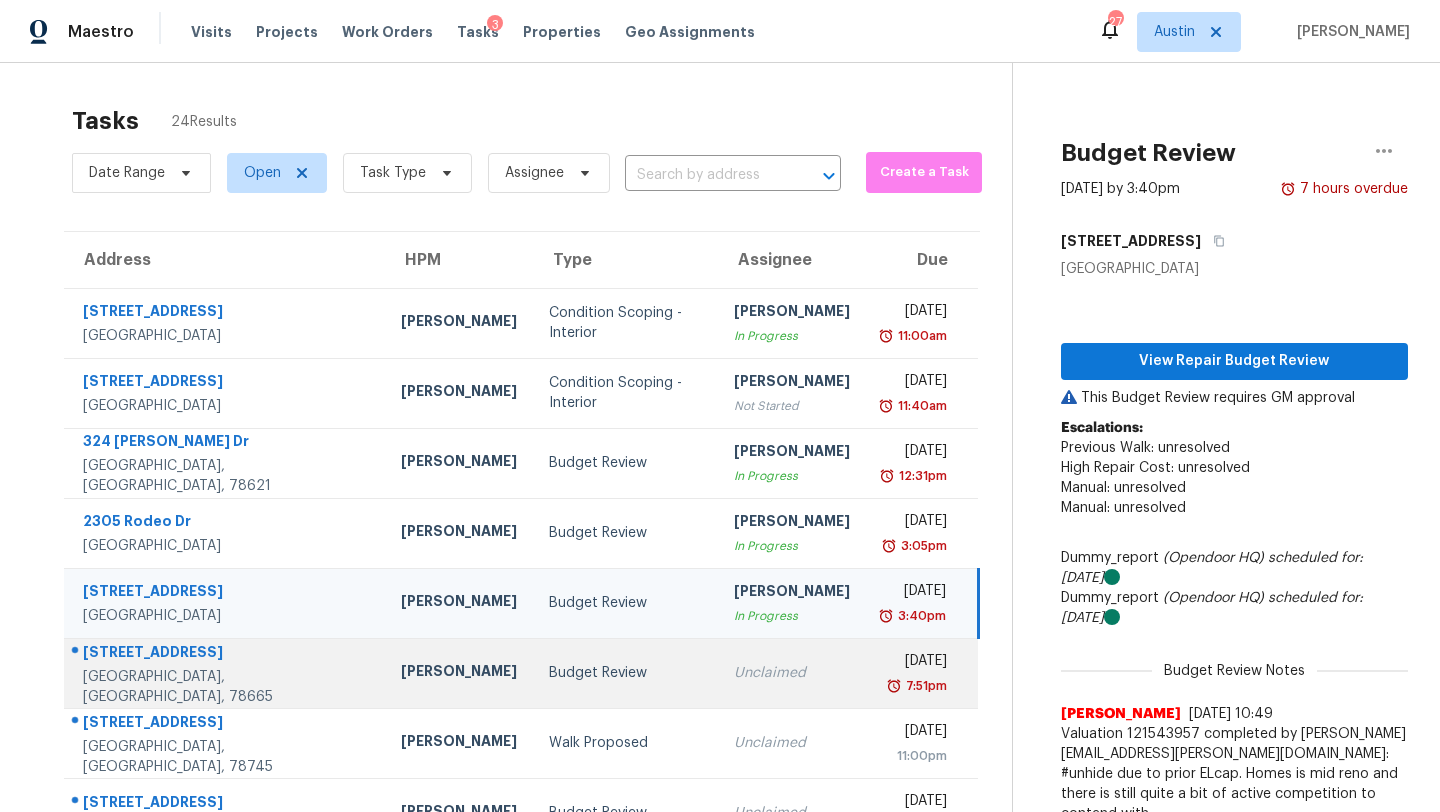 click on "[PERSON_NAME]" at bounding box center [459, 673] 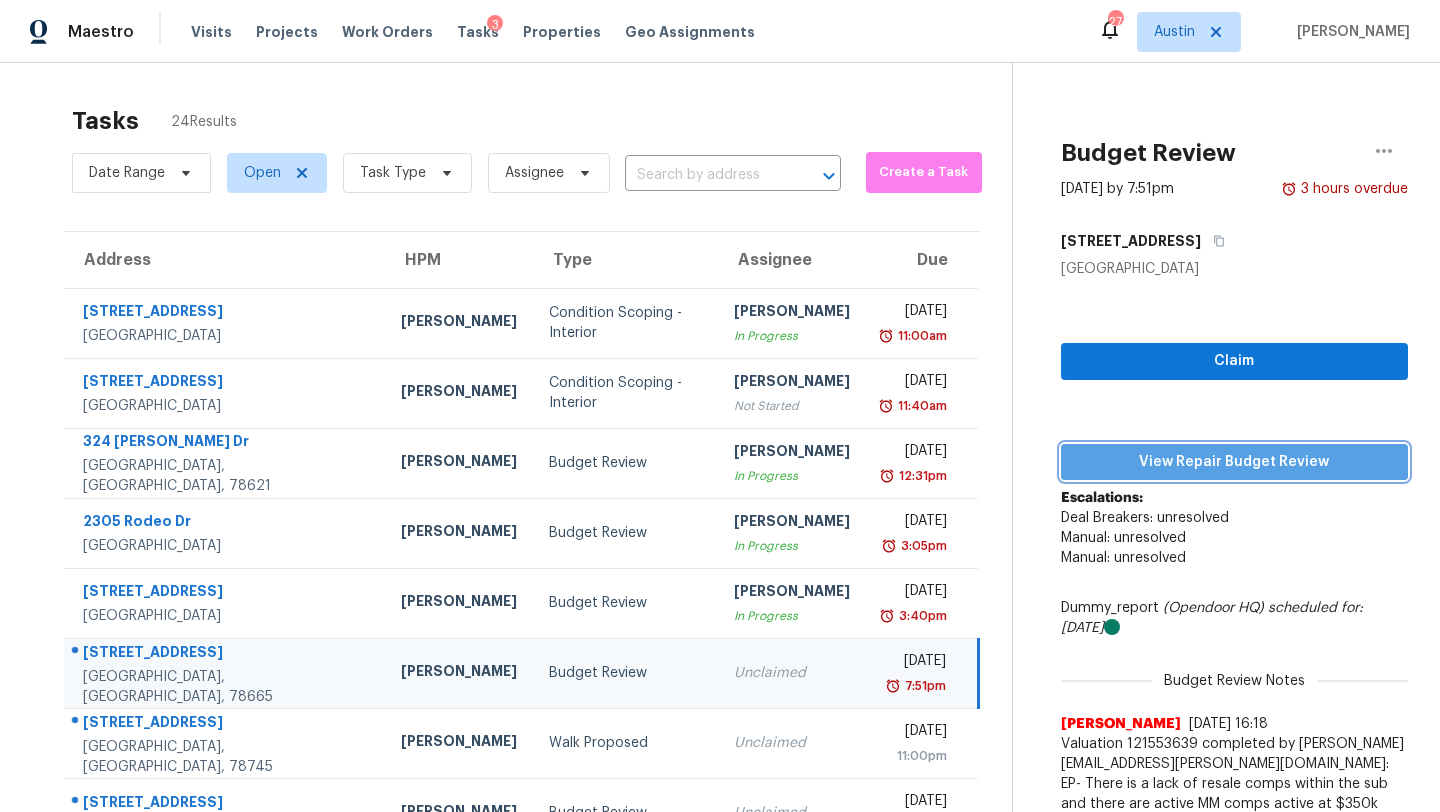 click on "View Repair Budget Review" at bounding box center (1234, 462) 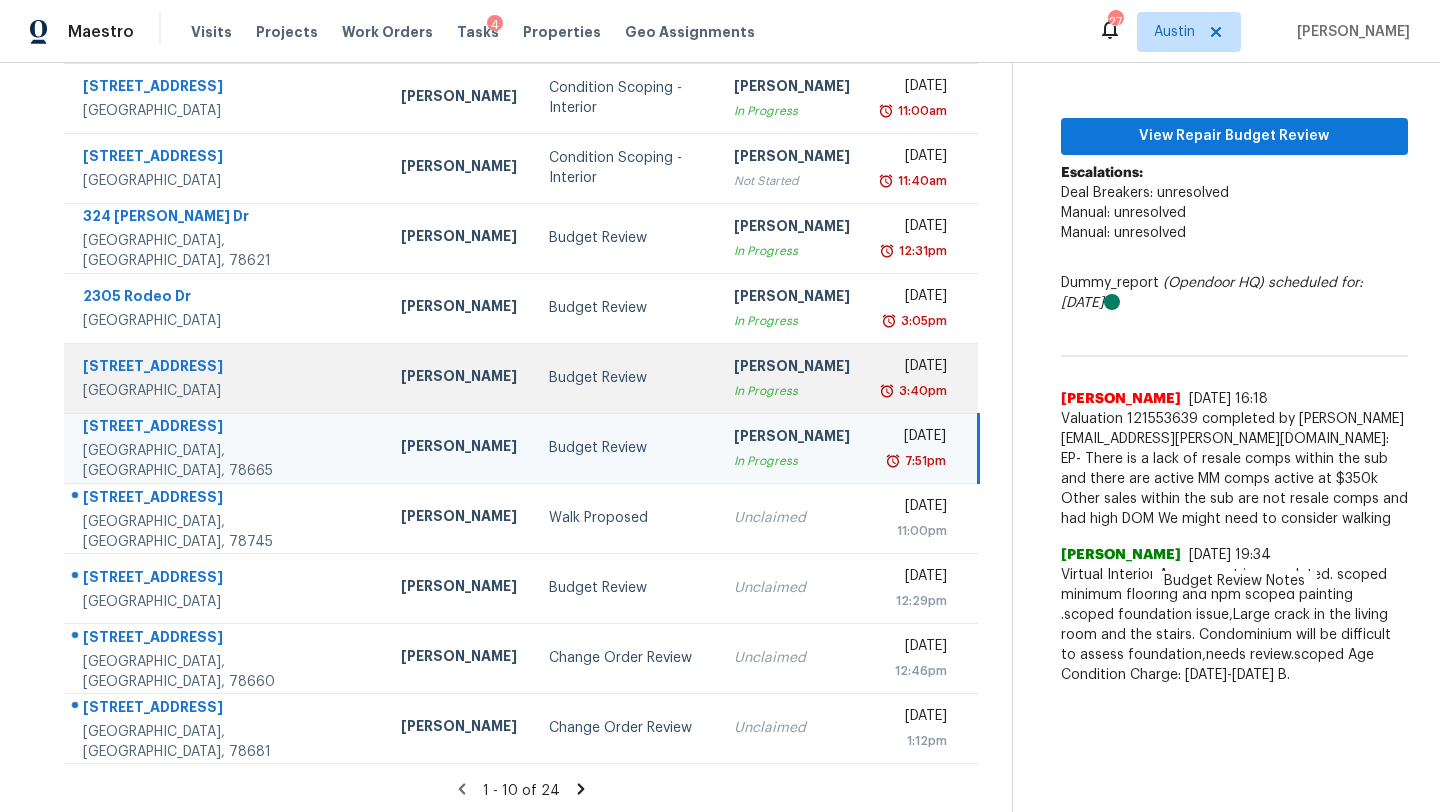 scroll, scrollTop: 229, scrollLeft: 0, axis: vertical 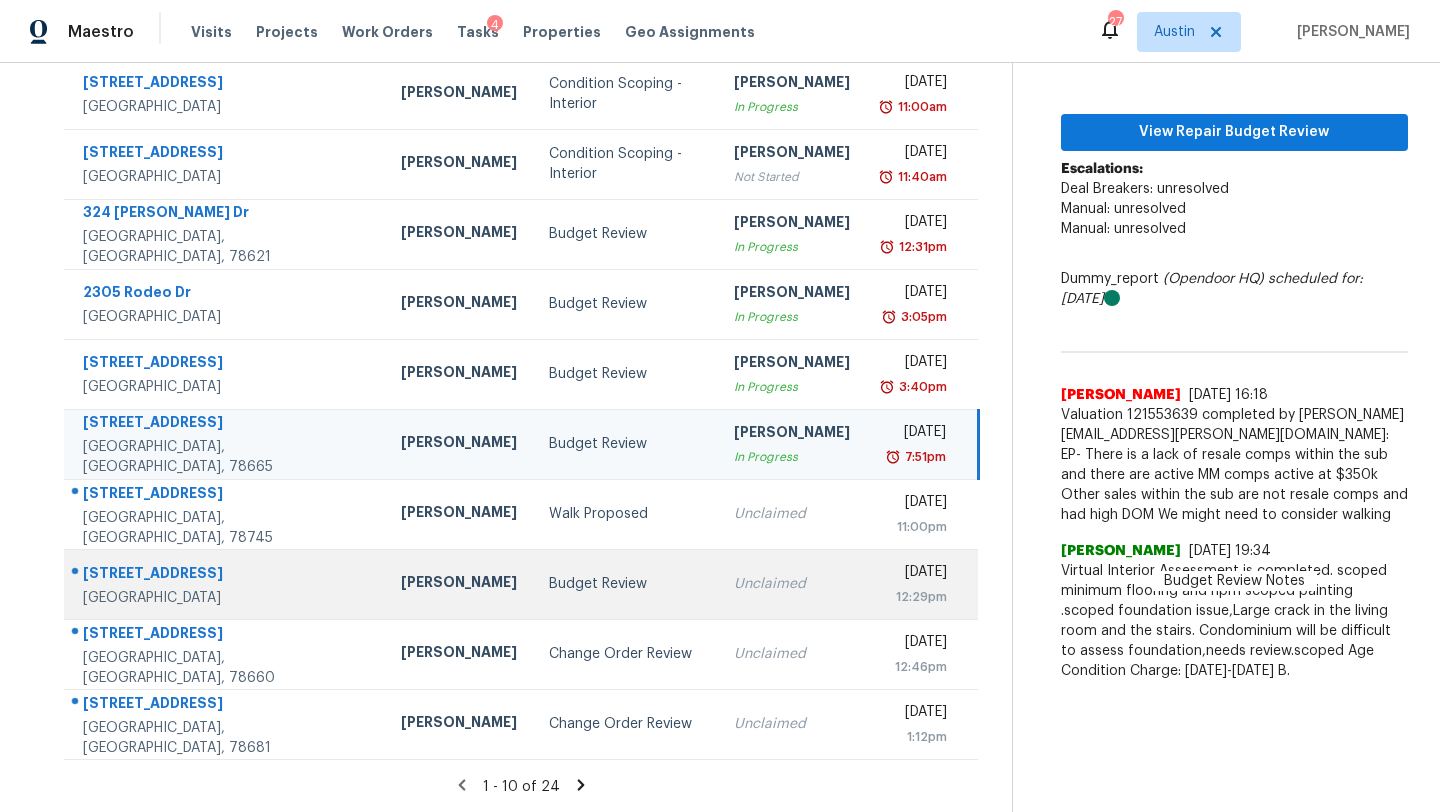click on "Budget Review" at bounding box center (625, 584) 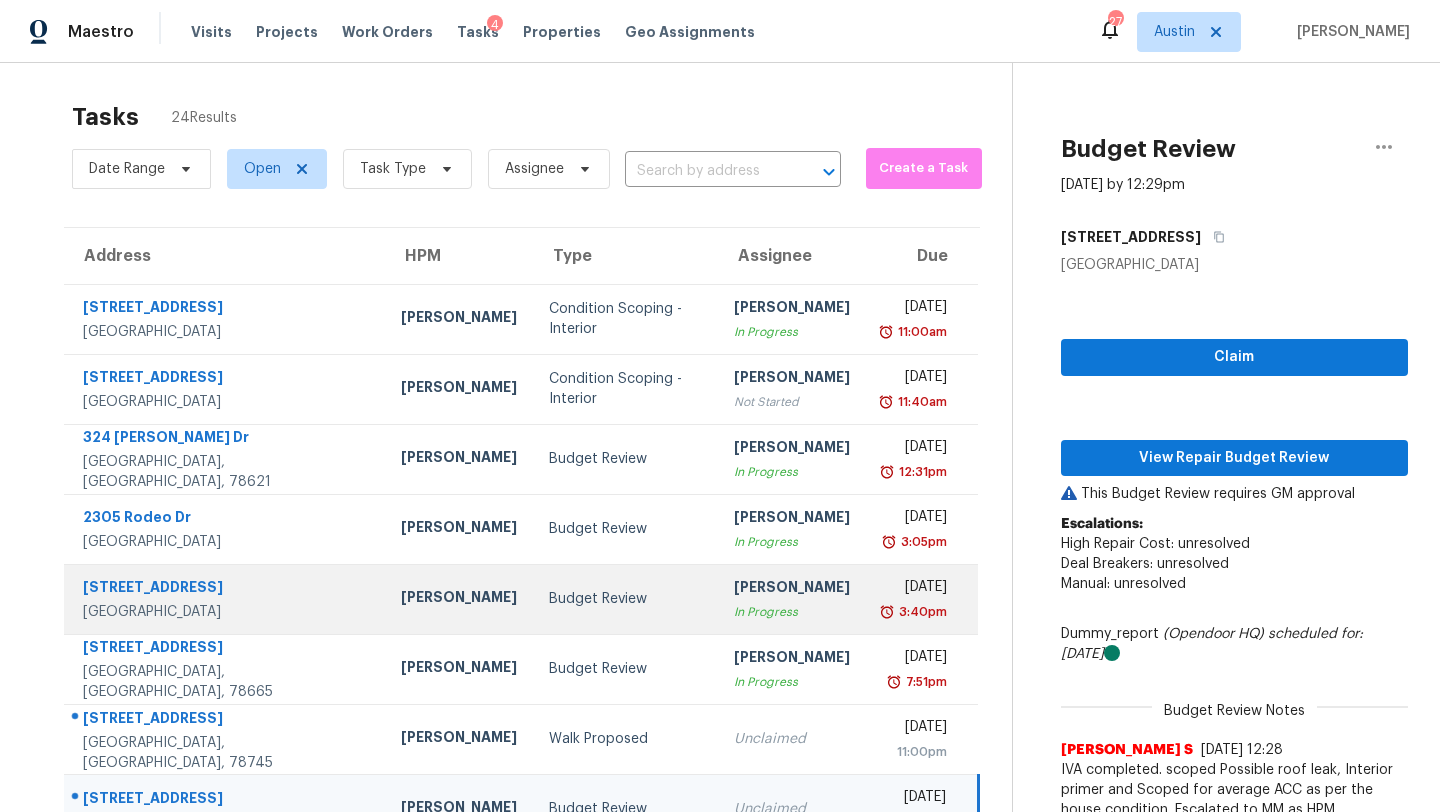 scroll, scrollTop: 5, scrollLeft: 0, axis: vertical 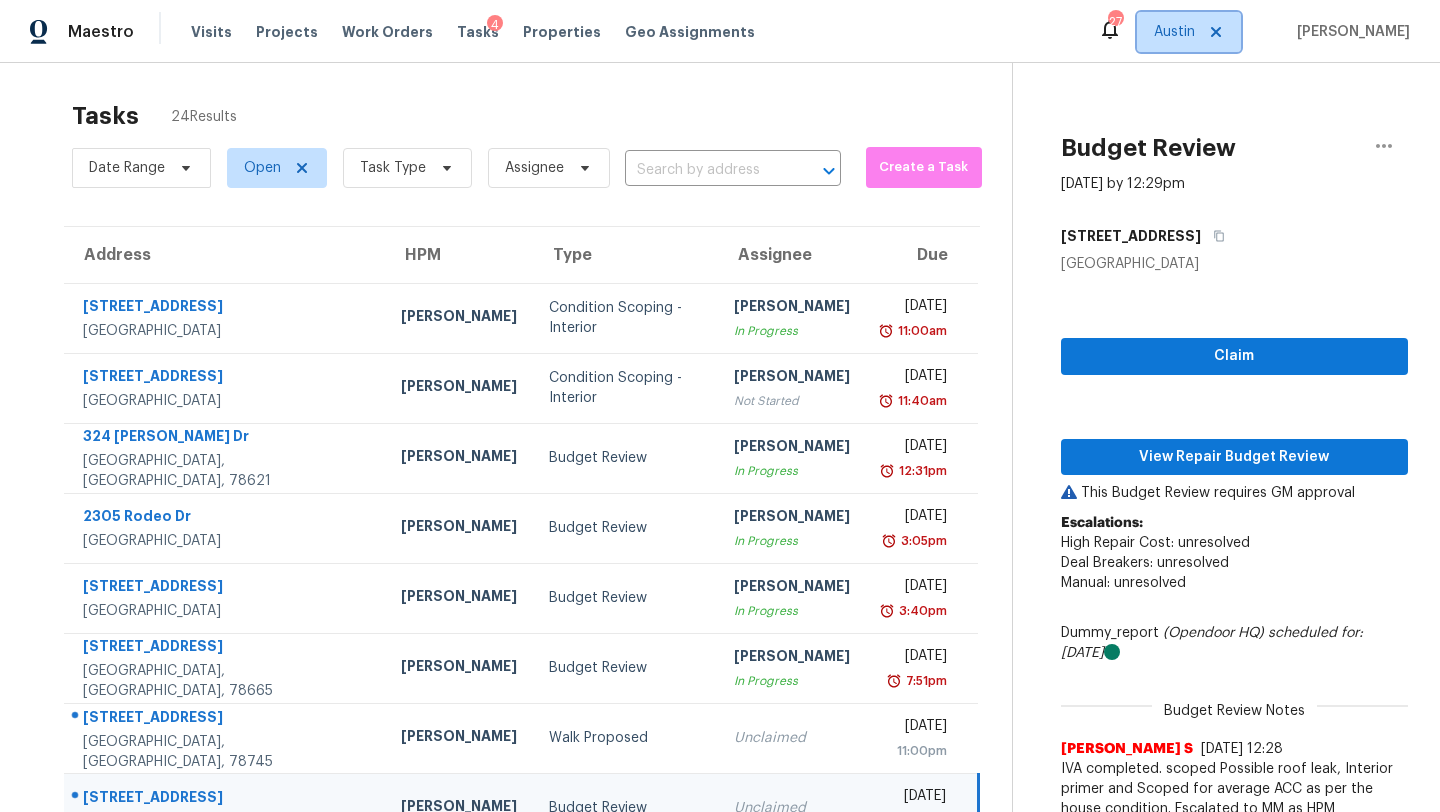 click on "Austin" at bounding box center [1174, 32] 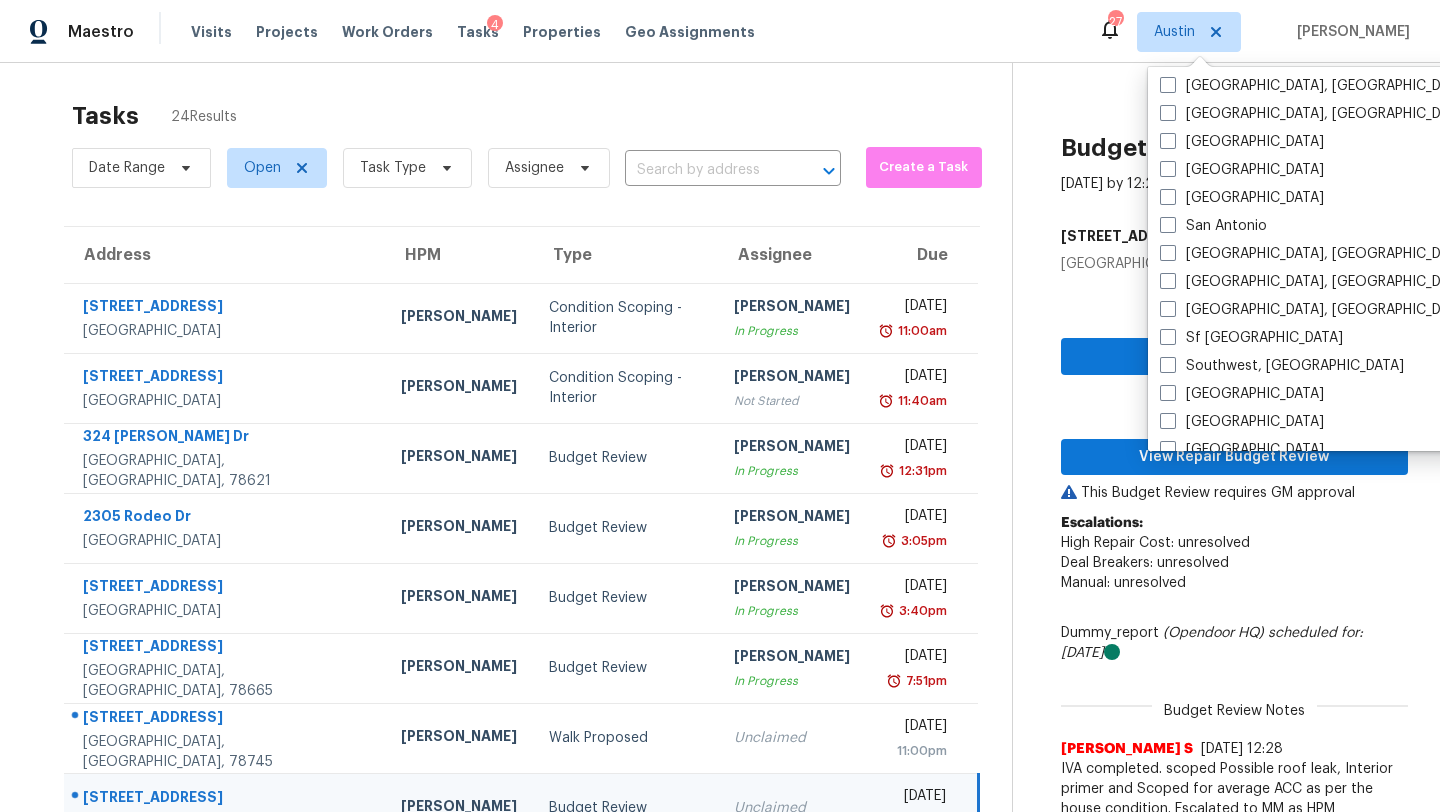 scroll, scrollTop: 1340, scrollLeft: 0, axis: vertical 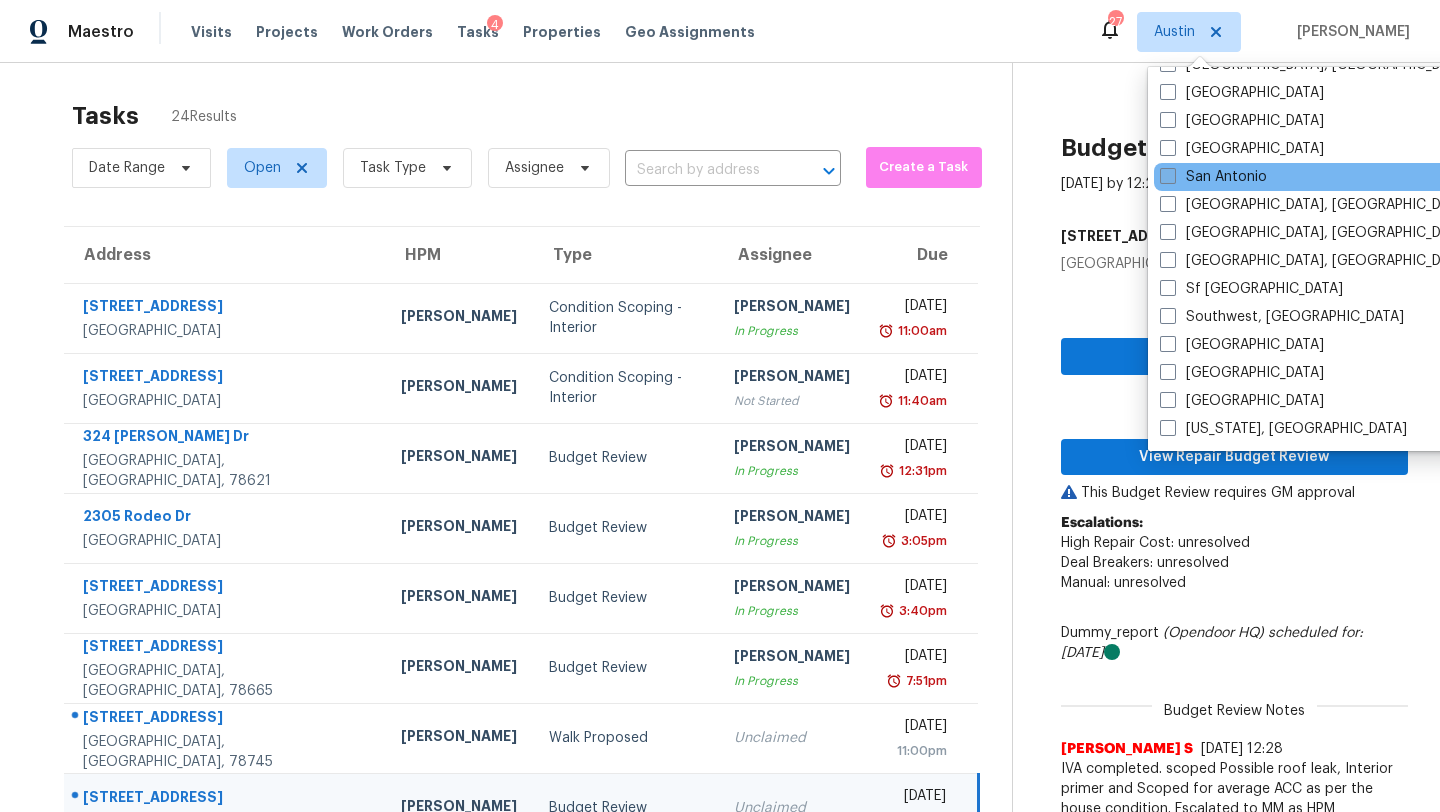 click on "San Antonio" at bounding box center (1213, 177) 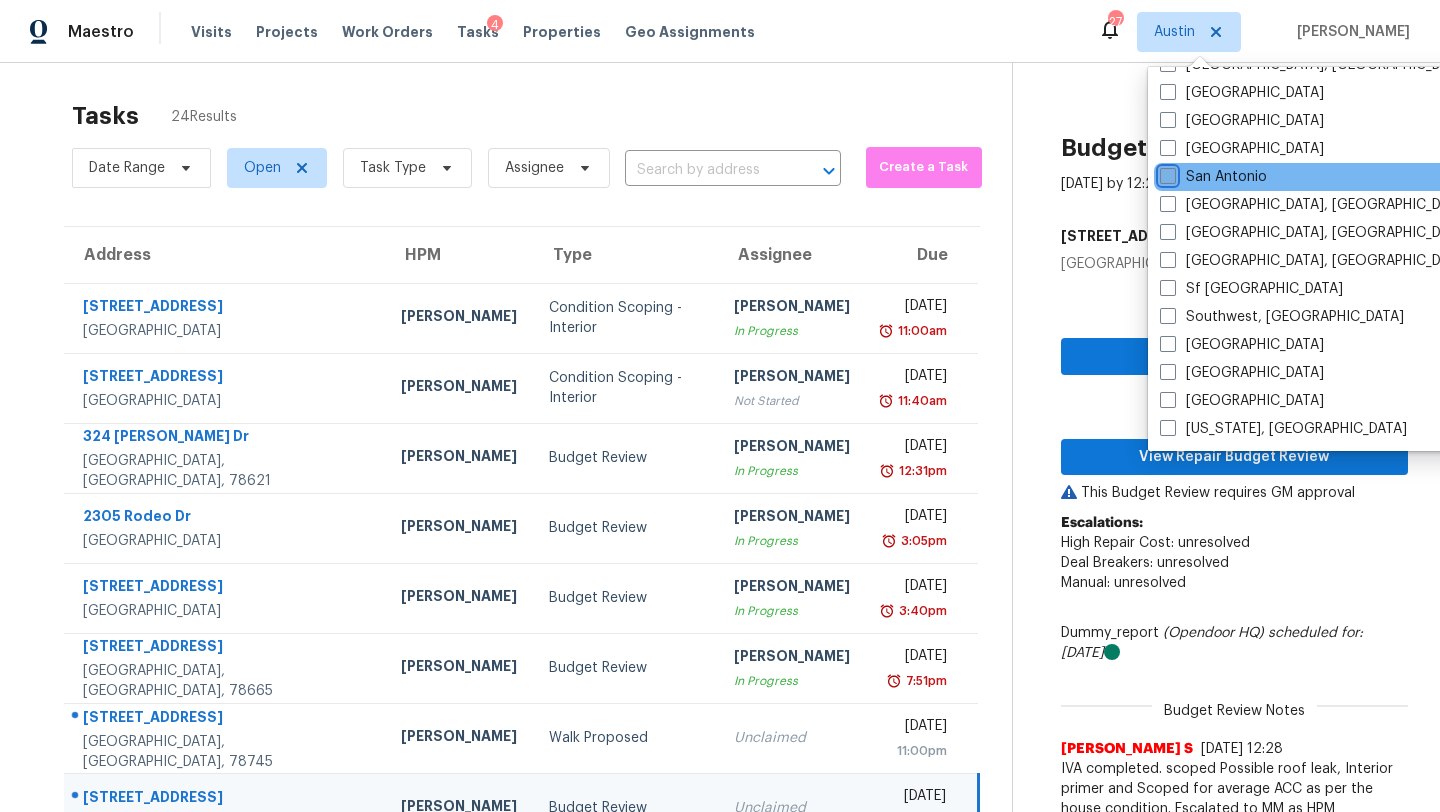 click on "San Antonio" at bounding box center (1166, 173) 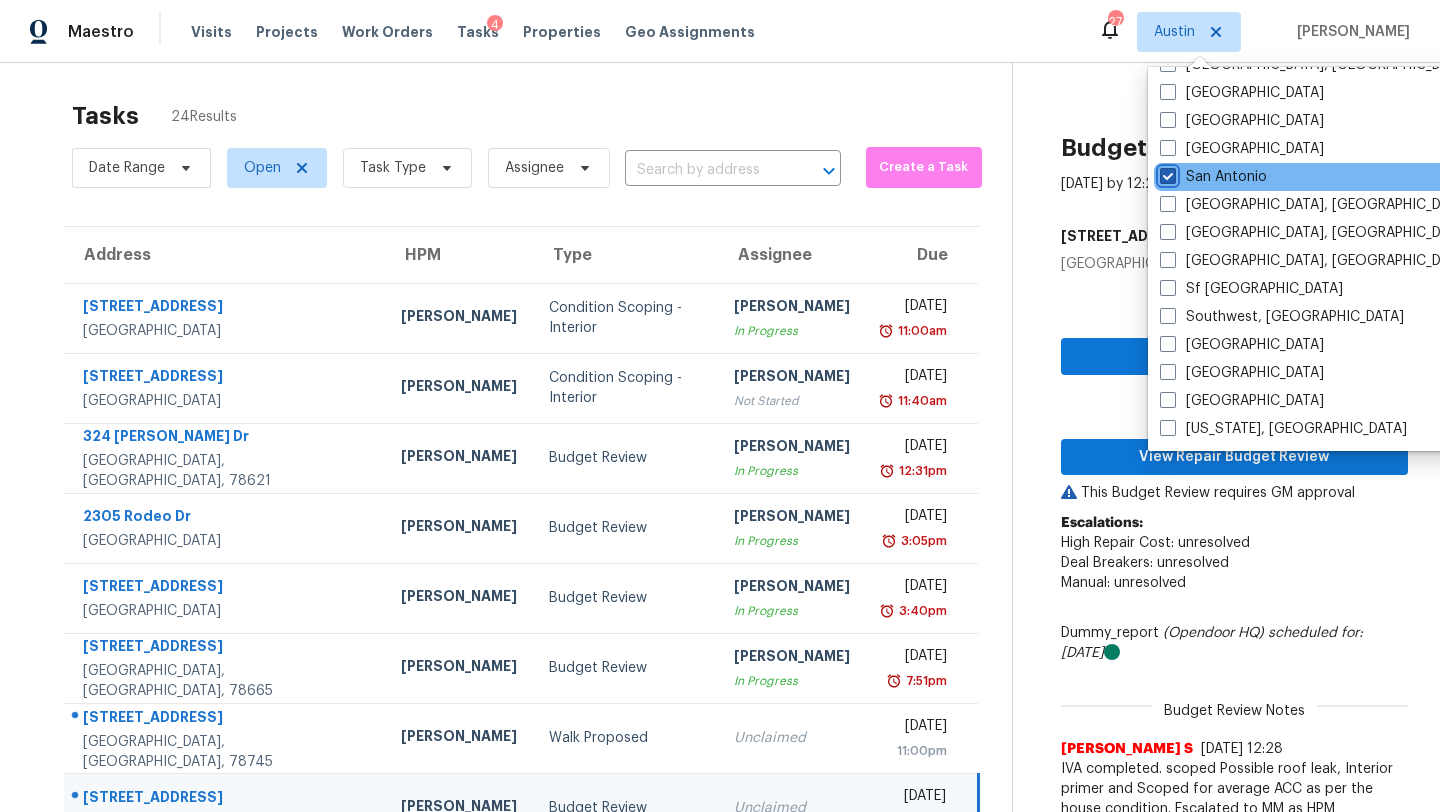 checkbox on "true" 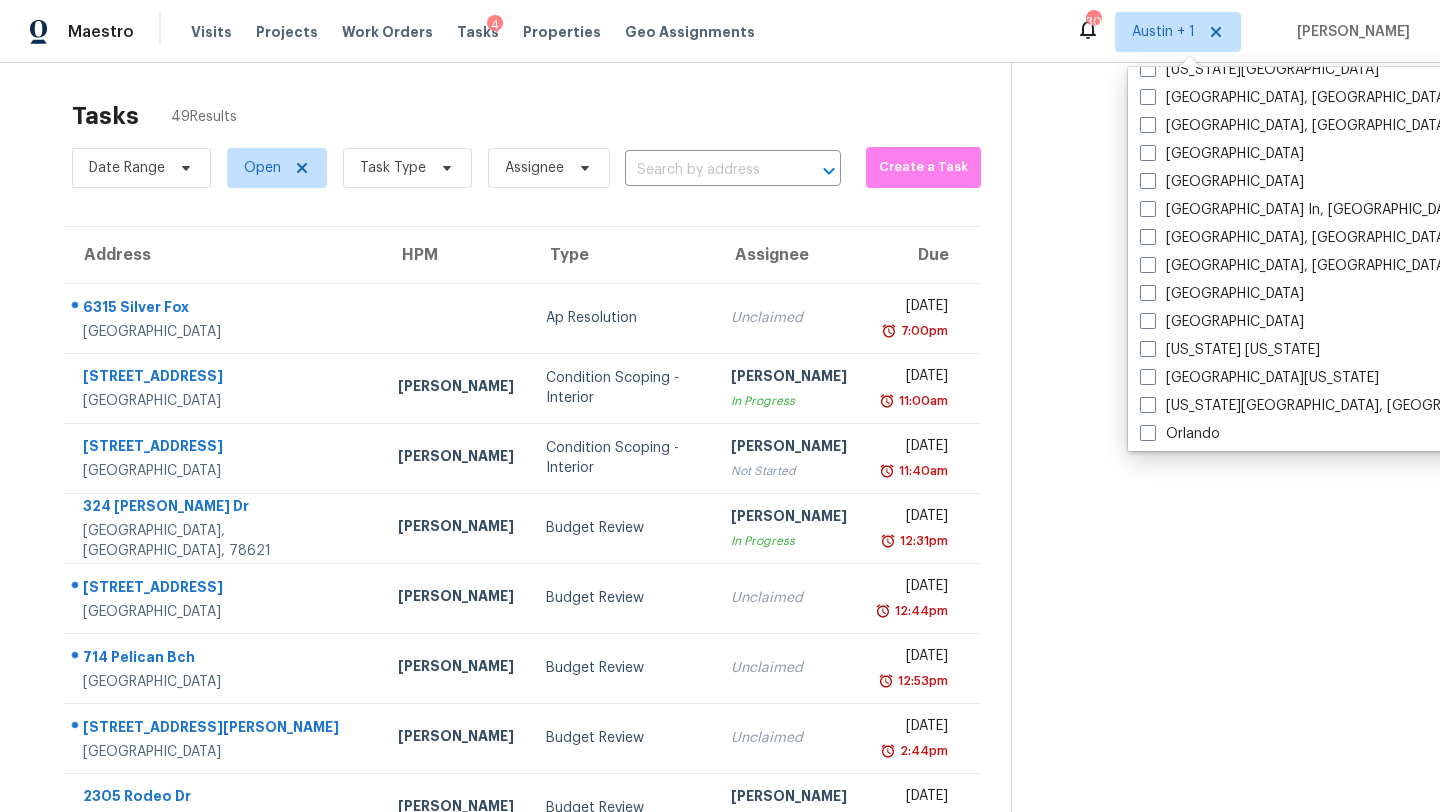 scroll, scrollTop: 743, scrollLeft: 0, axis: vertical 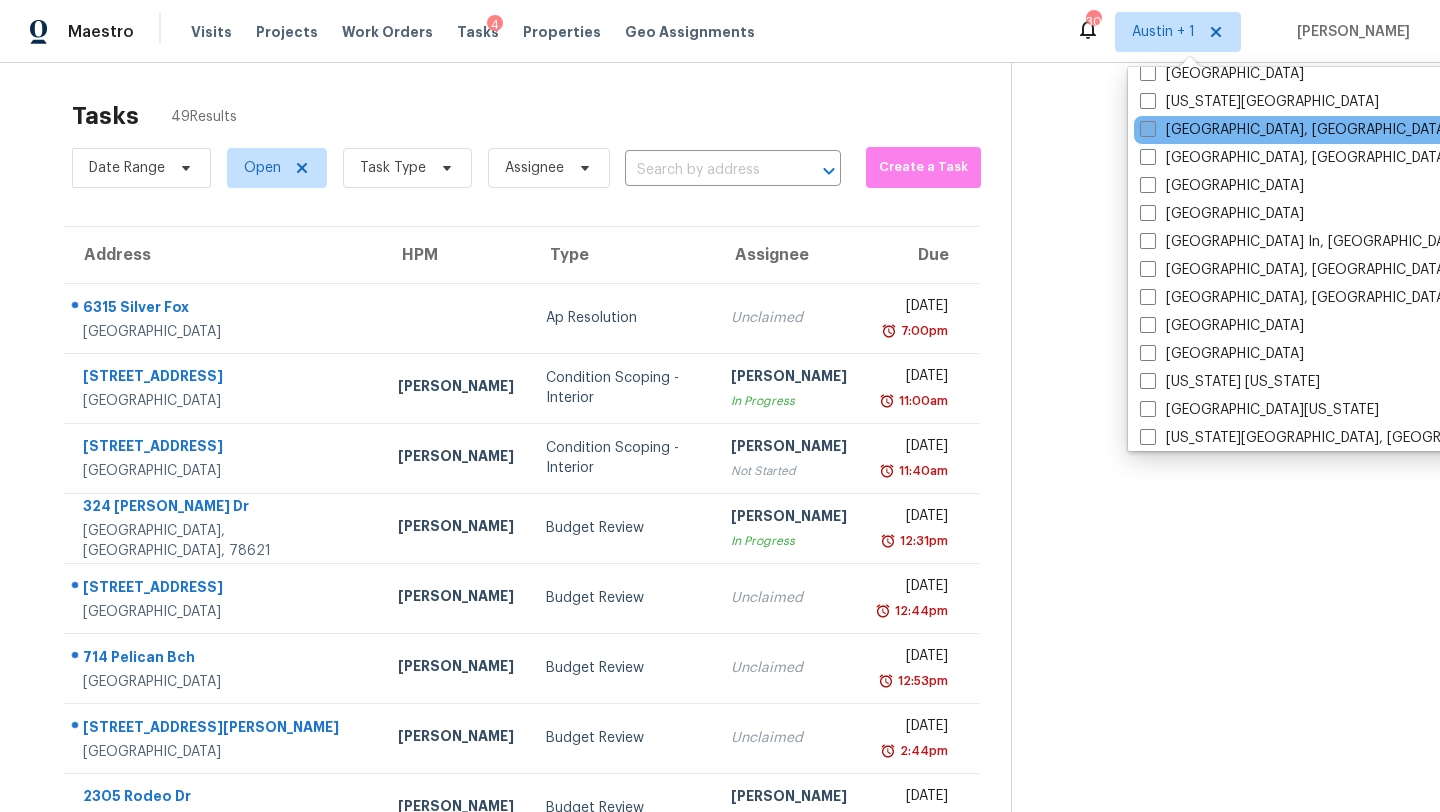 click on "Killeen, TX" at bounding box center (1295, 130) 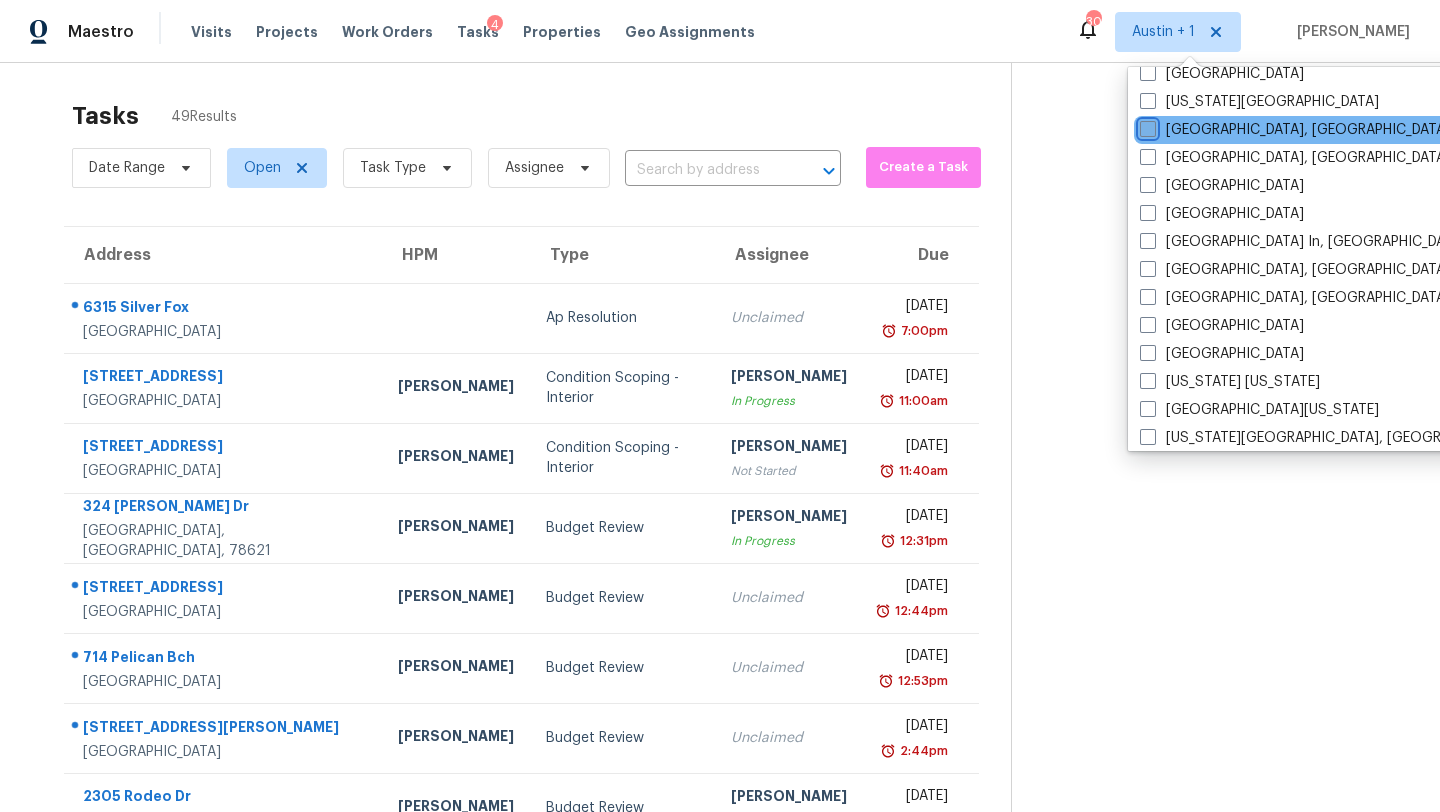 click on "Killeen, TX" at bounding box center [1146, 126] 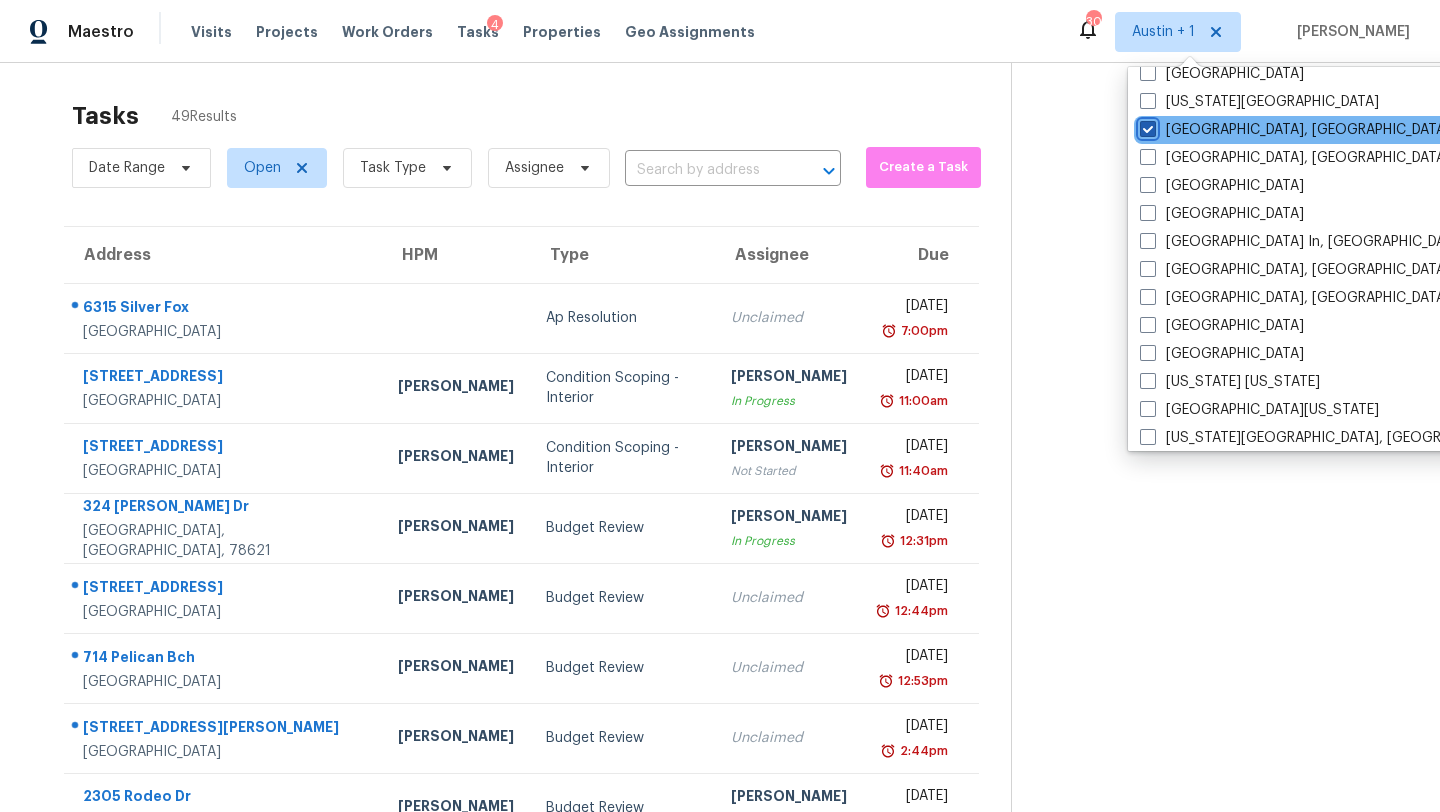 checkbox on "true" 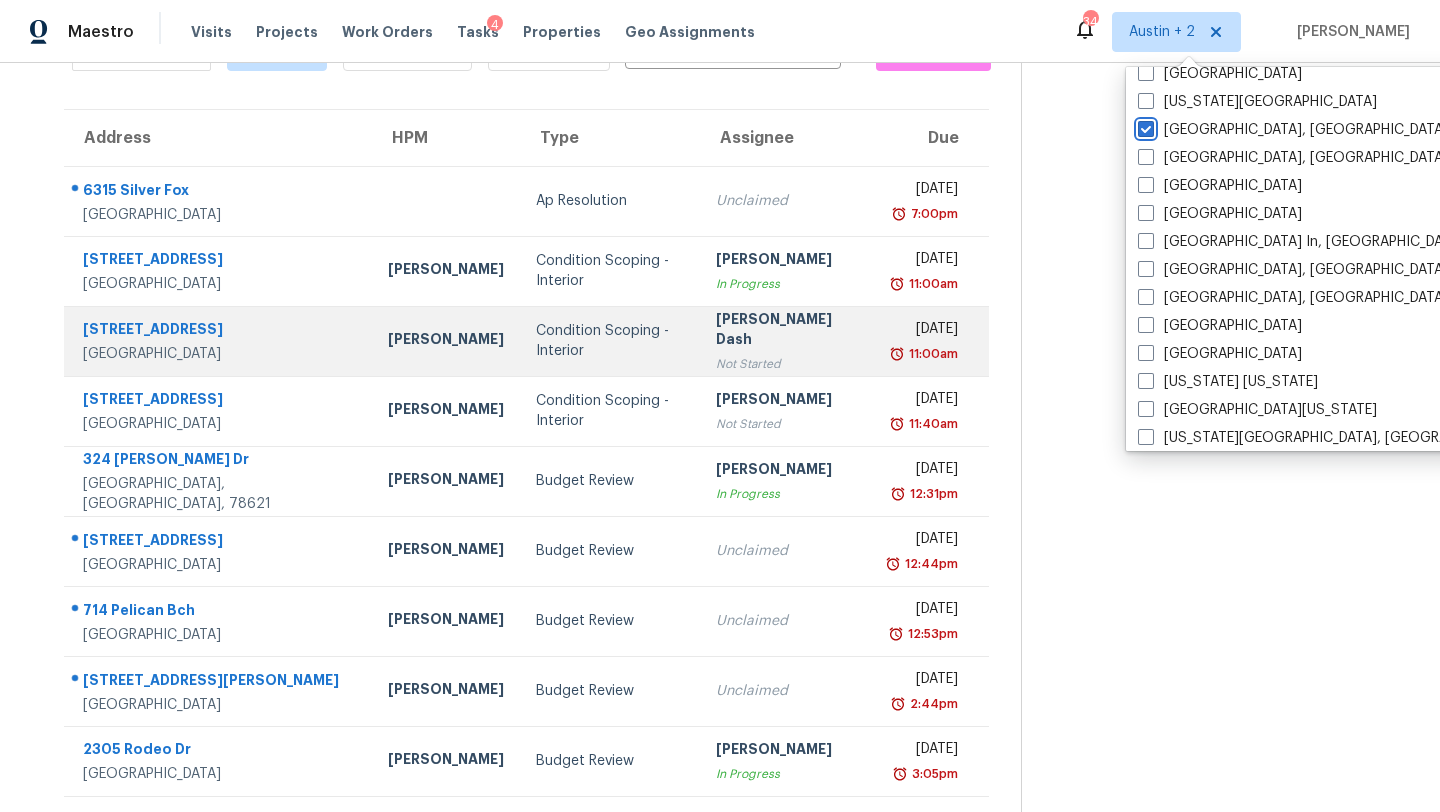 scroll, scrollTop: 229, scrollLeft: 0, axis: vertical 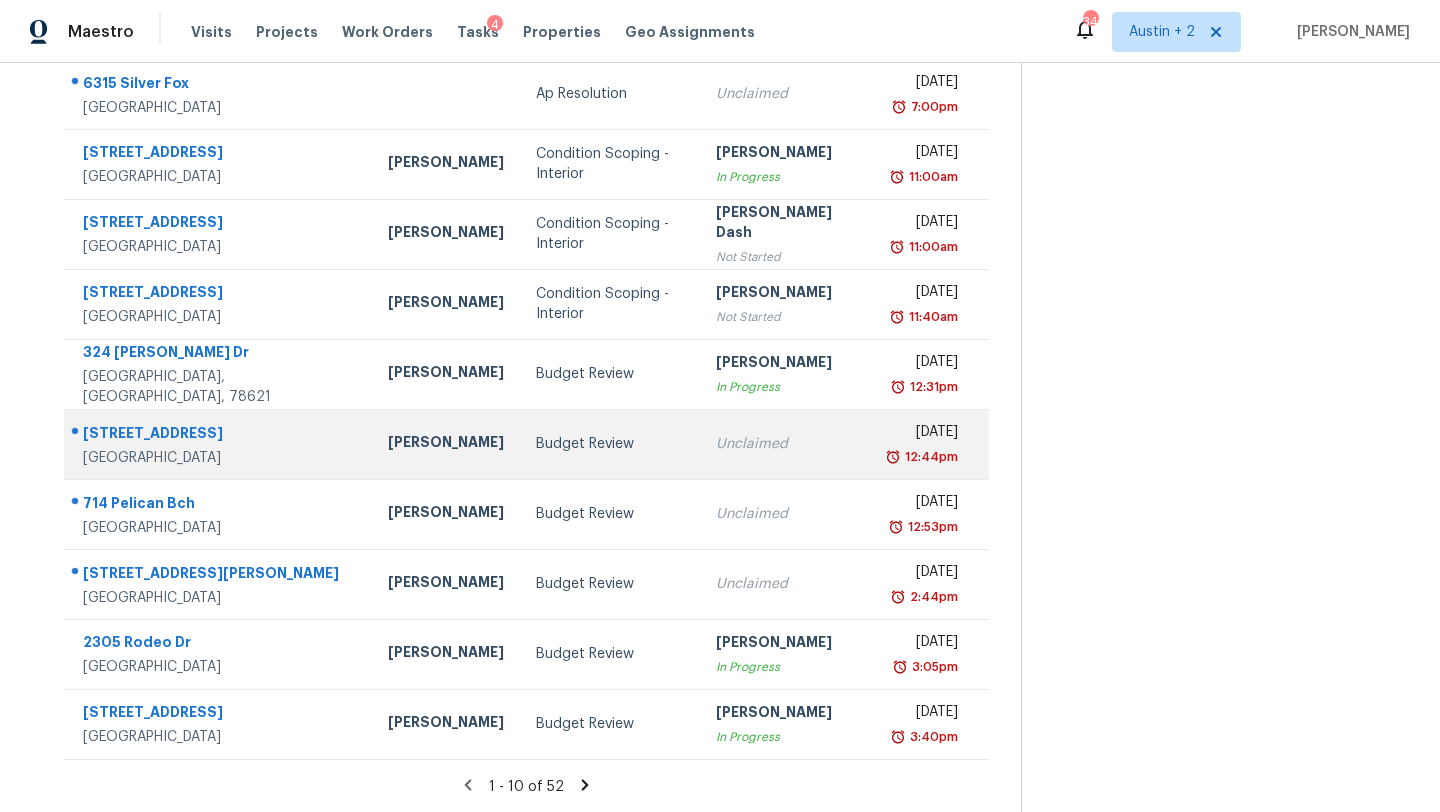 click on "Budget Review" at bounding box center [610, 444] 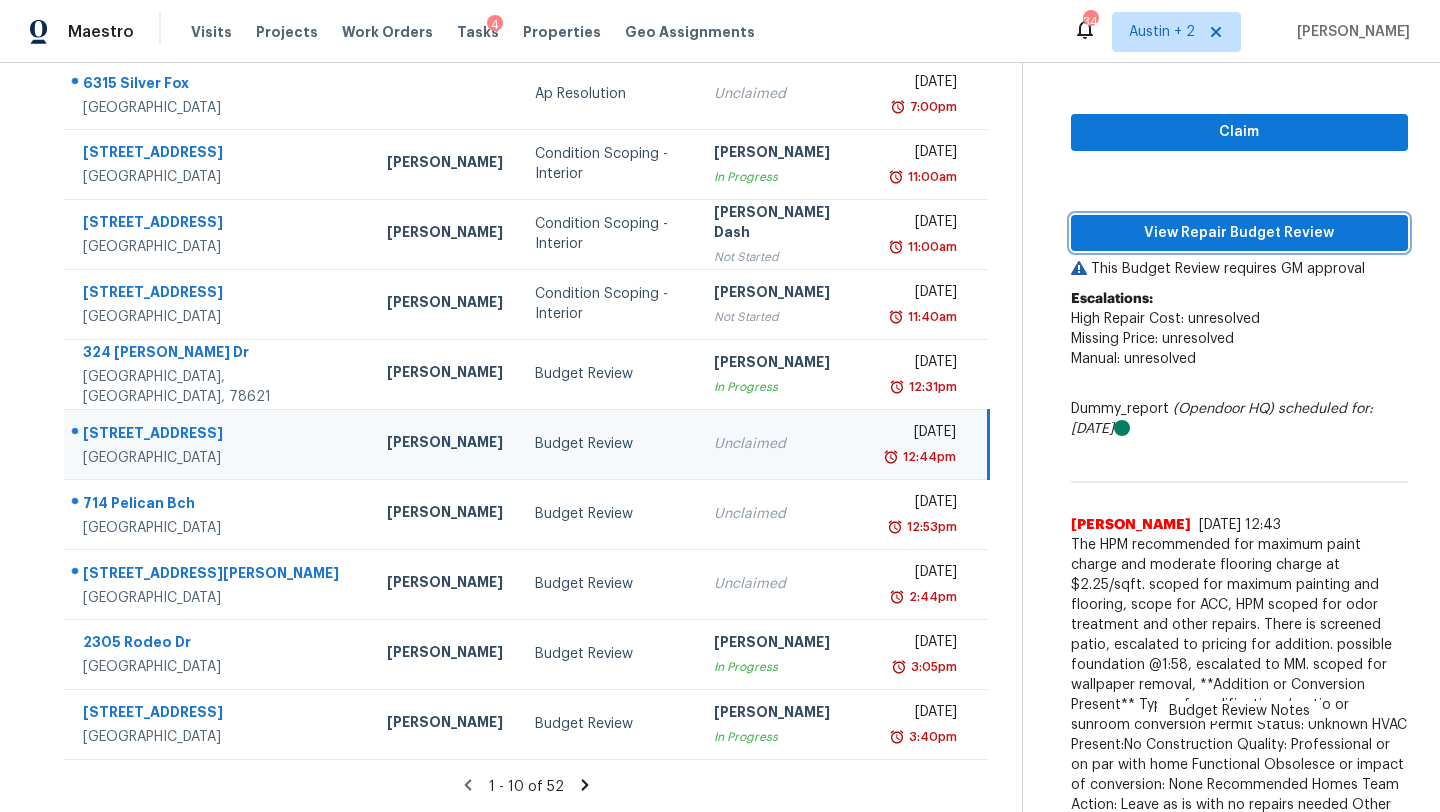 click on "View Repair Budget Review" at bounding box center (1239, 233) 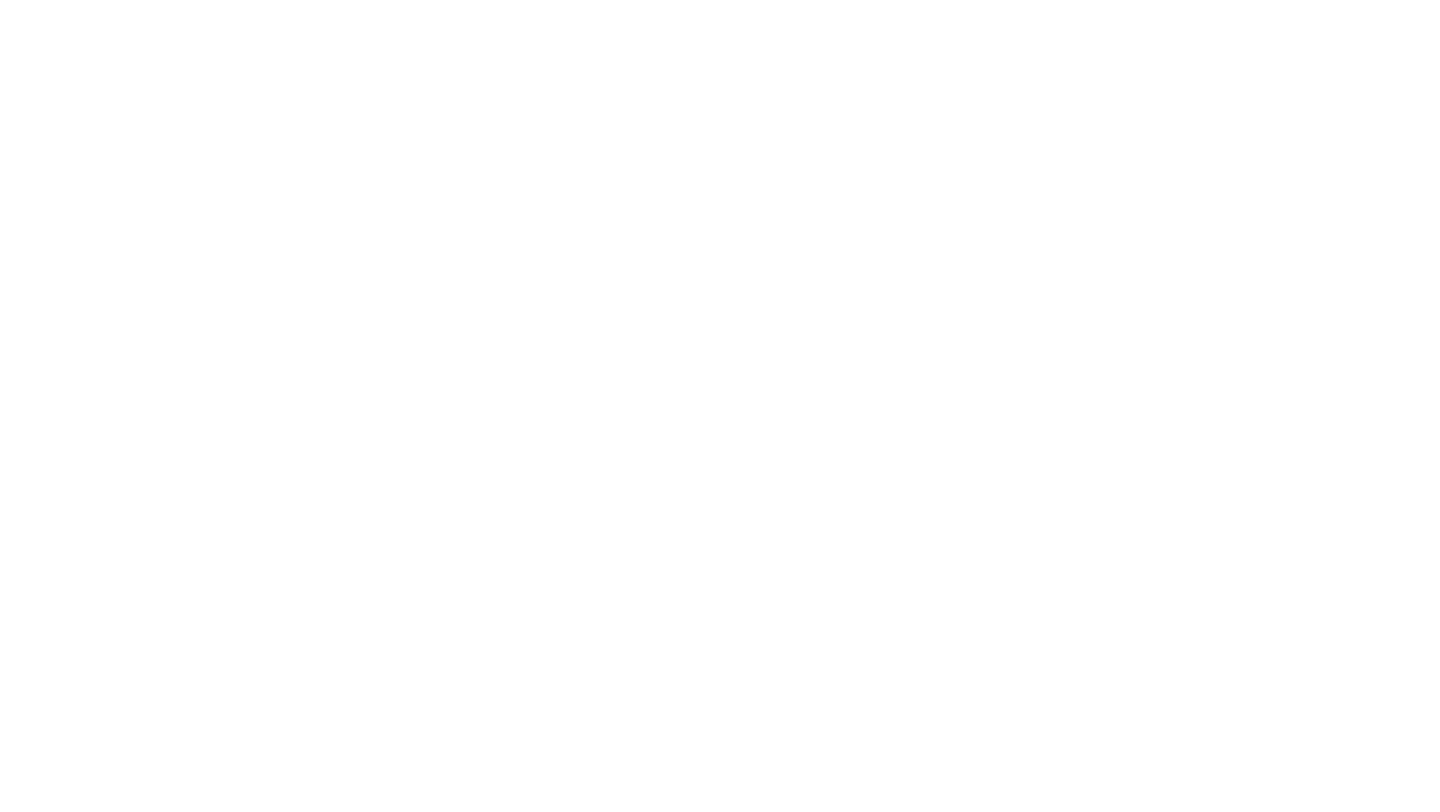scroll, scrollTop: 0, scrollLeft: 0, axis: both 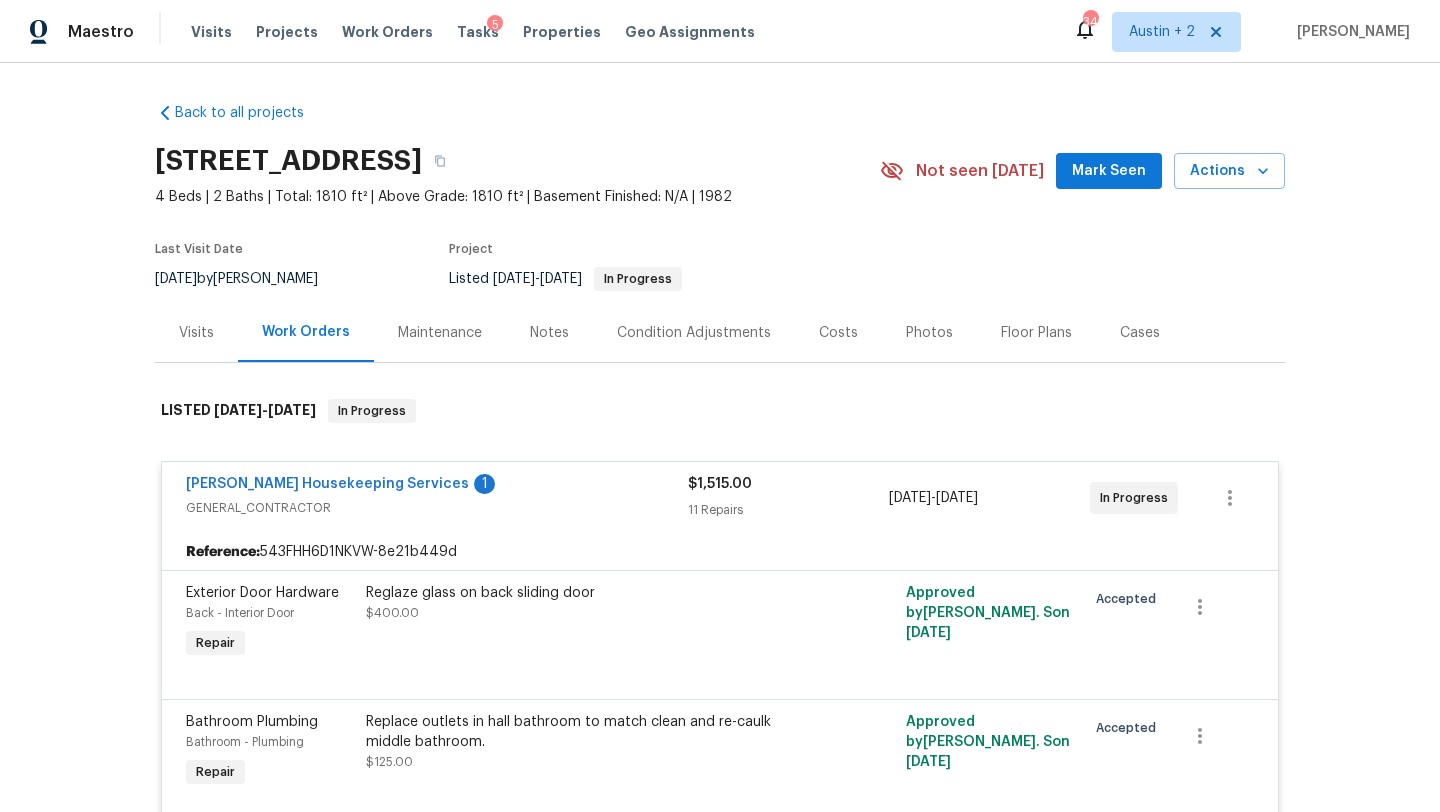 click on "5" at bounding box center [495, 25] 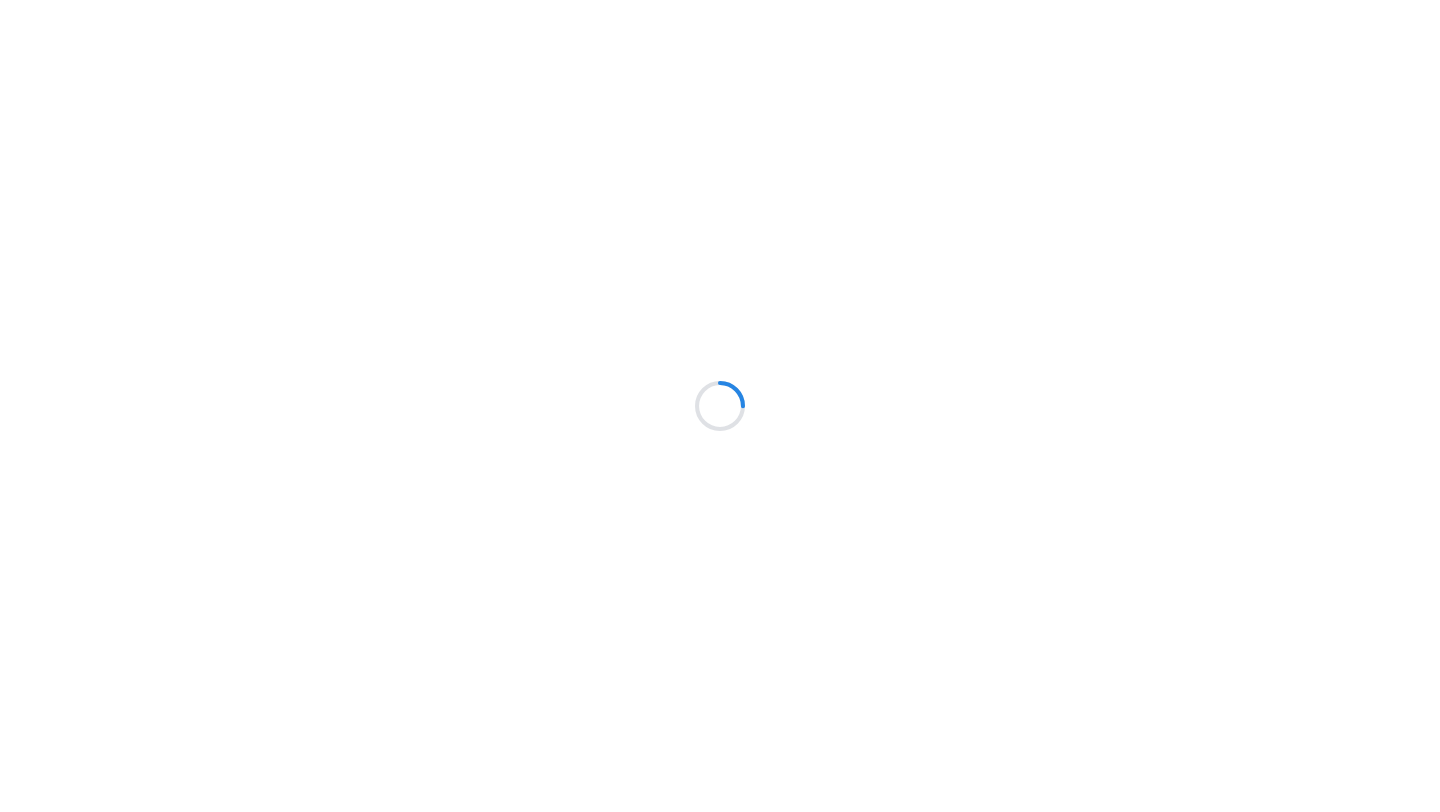 scroll, scrollTop: 0, scrollLeft: 0, axis: both 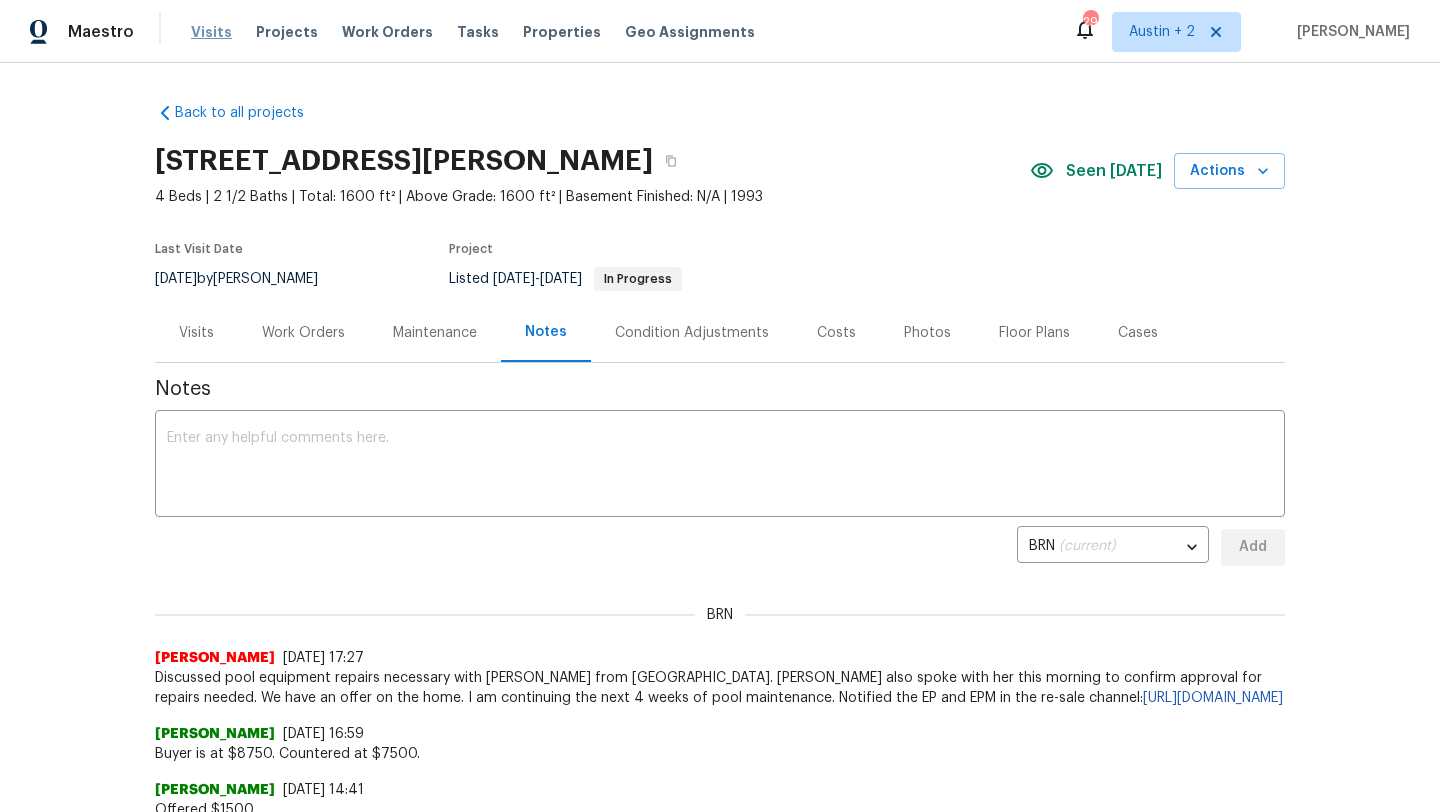 click on "Visits" at bounding box center (211, 32) 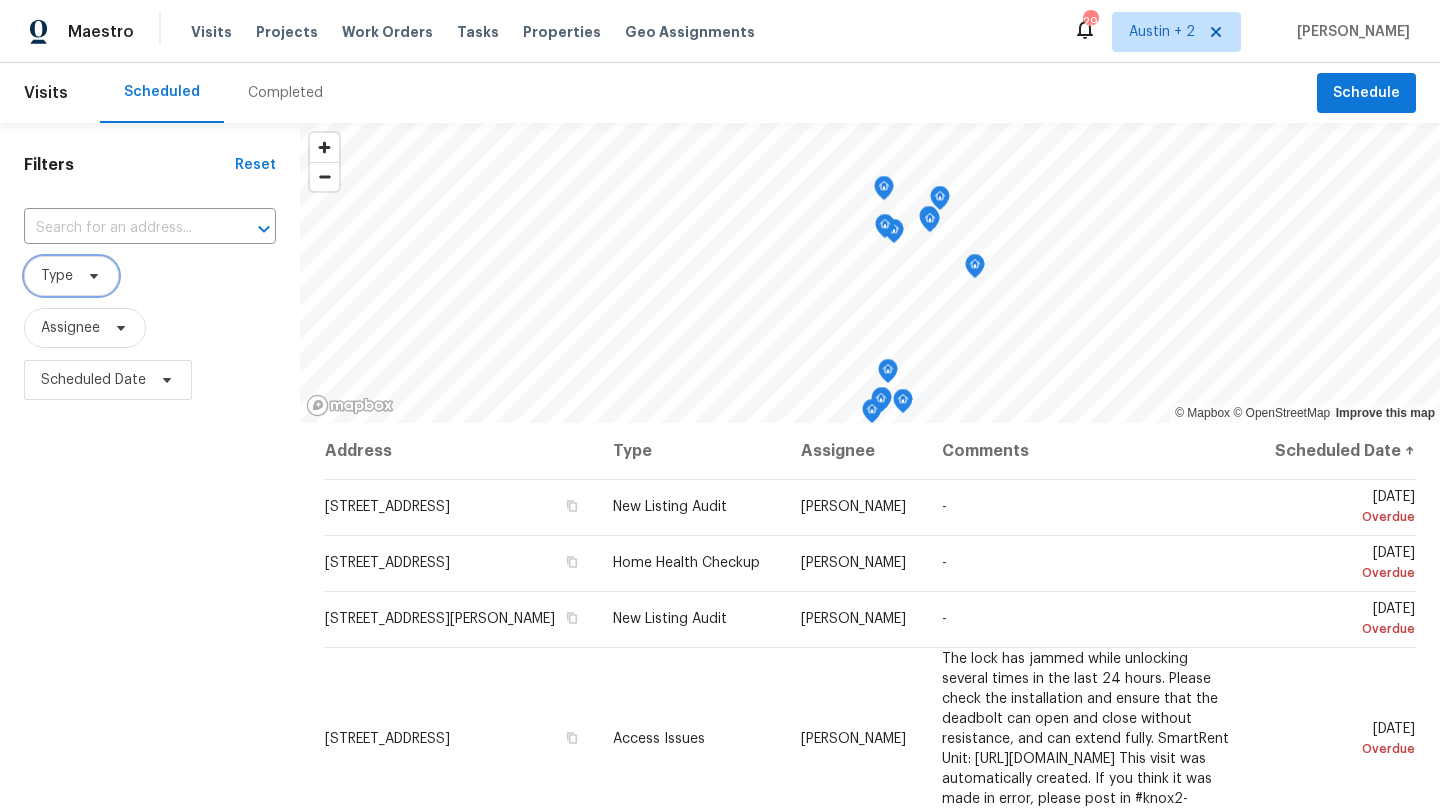 click 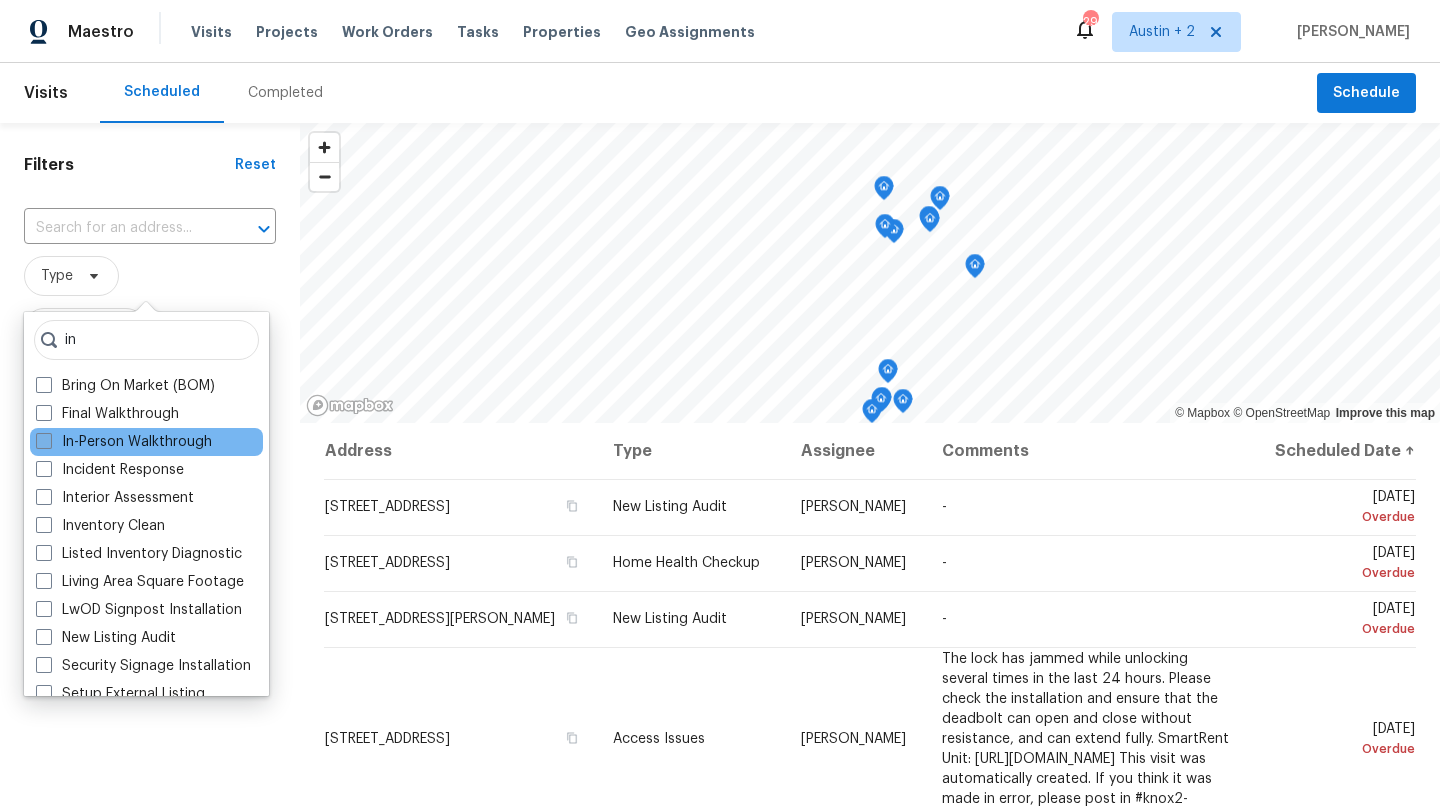 type on "in" 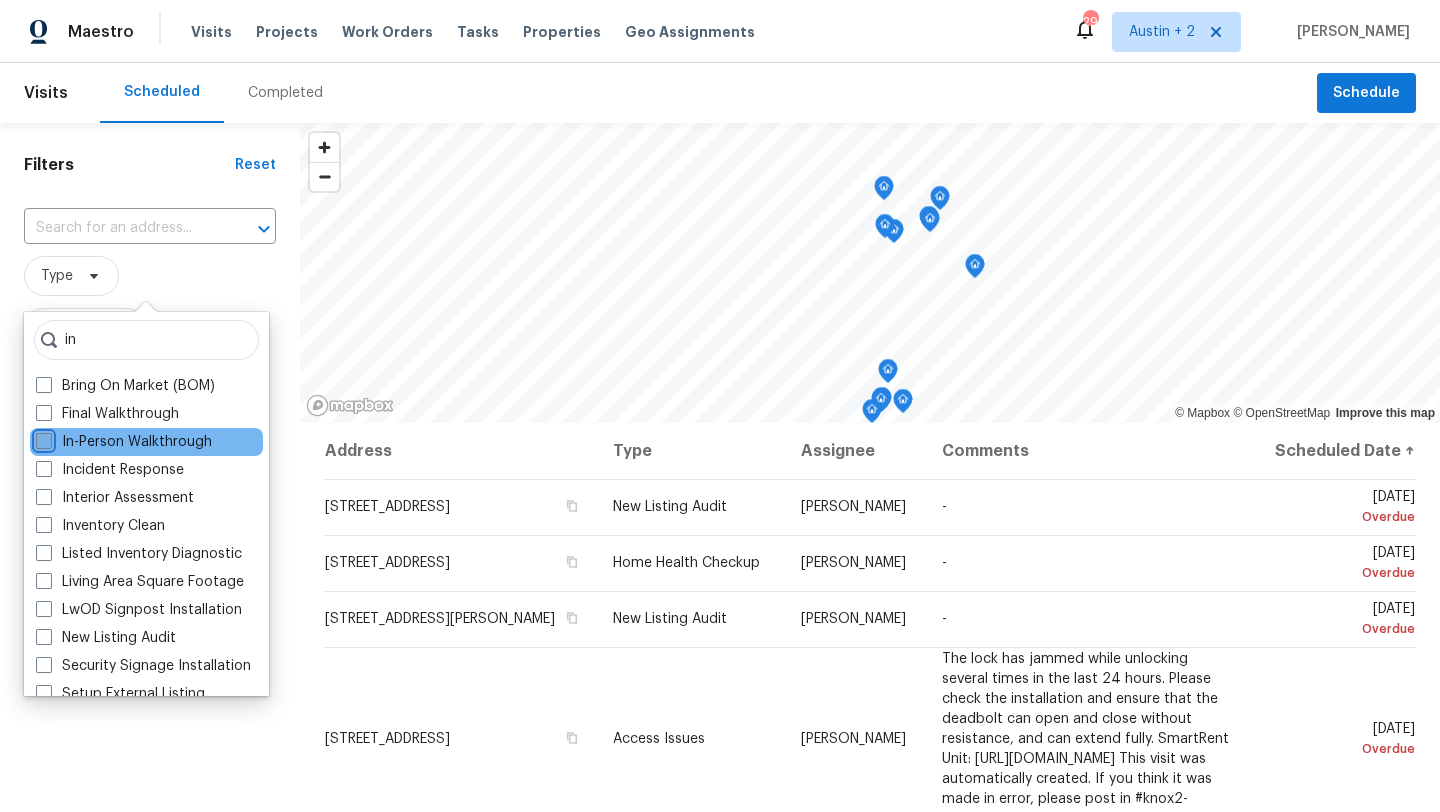 click on "In-Person Walkthrough" at bounding box center [42, 438] 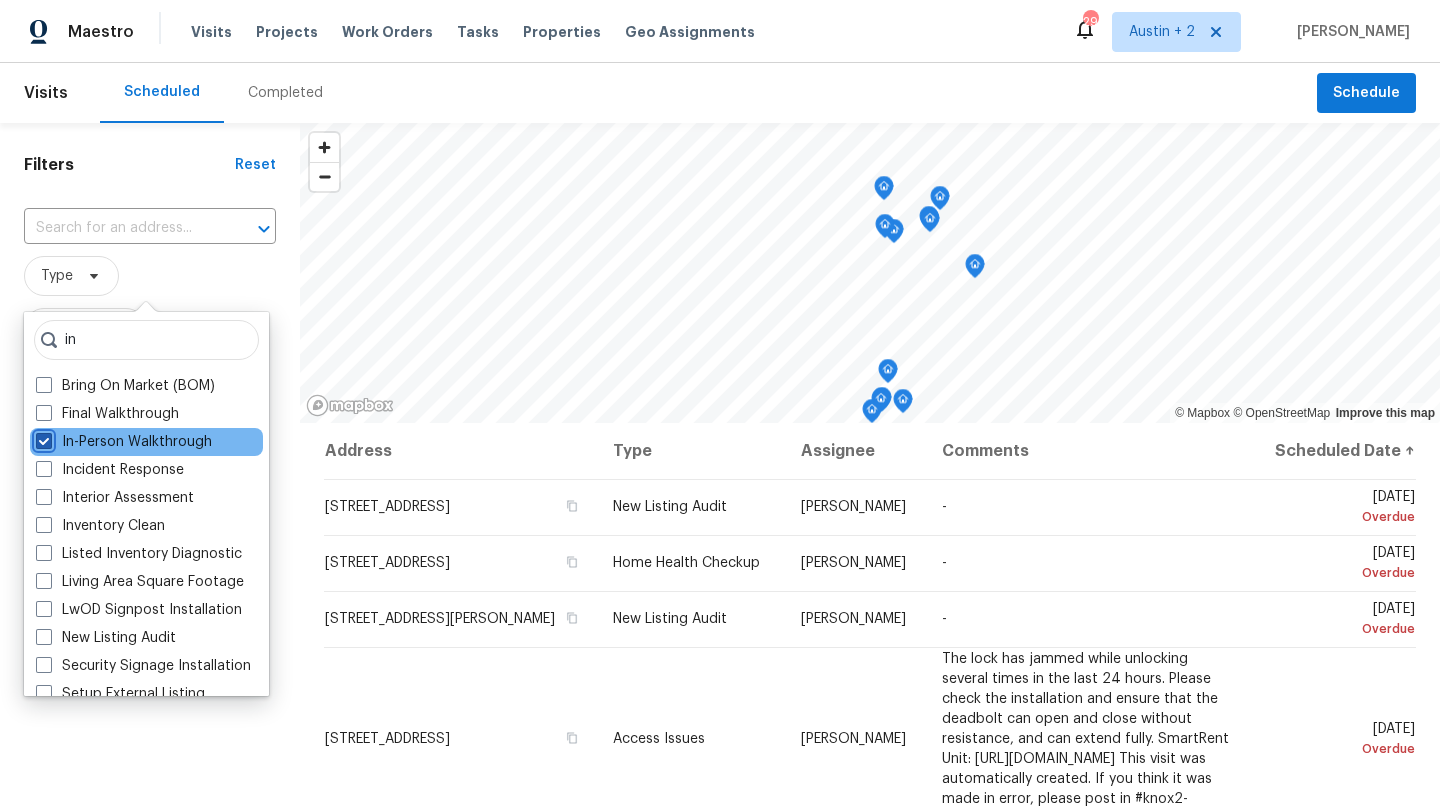checkbox on "true" 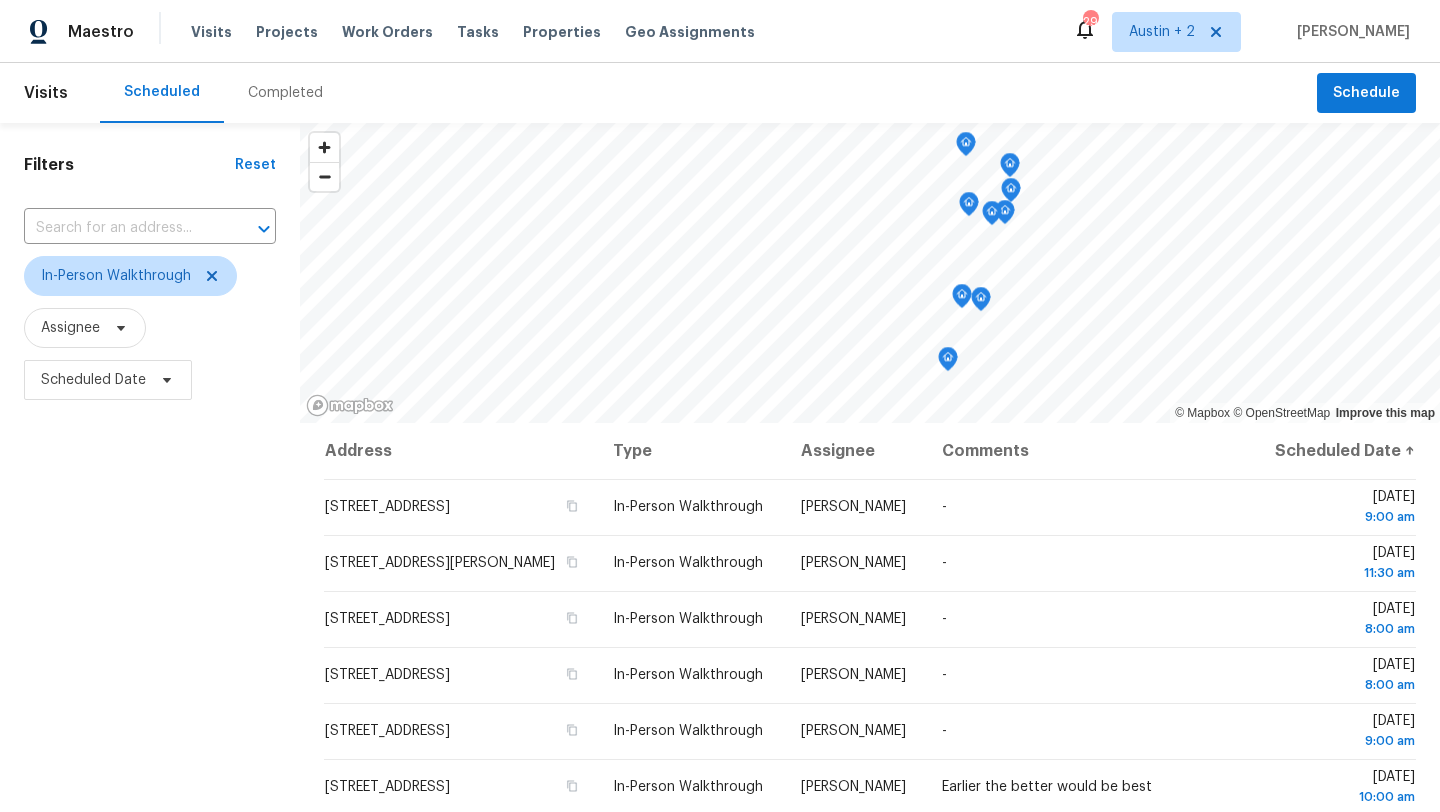 click on "Filters Reset ​ In-Person Walkthrough Assignee Scheduled Date" at bounding box center [150, 598] 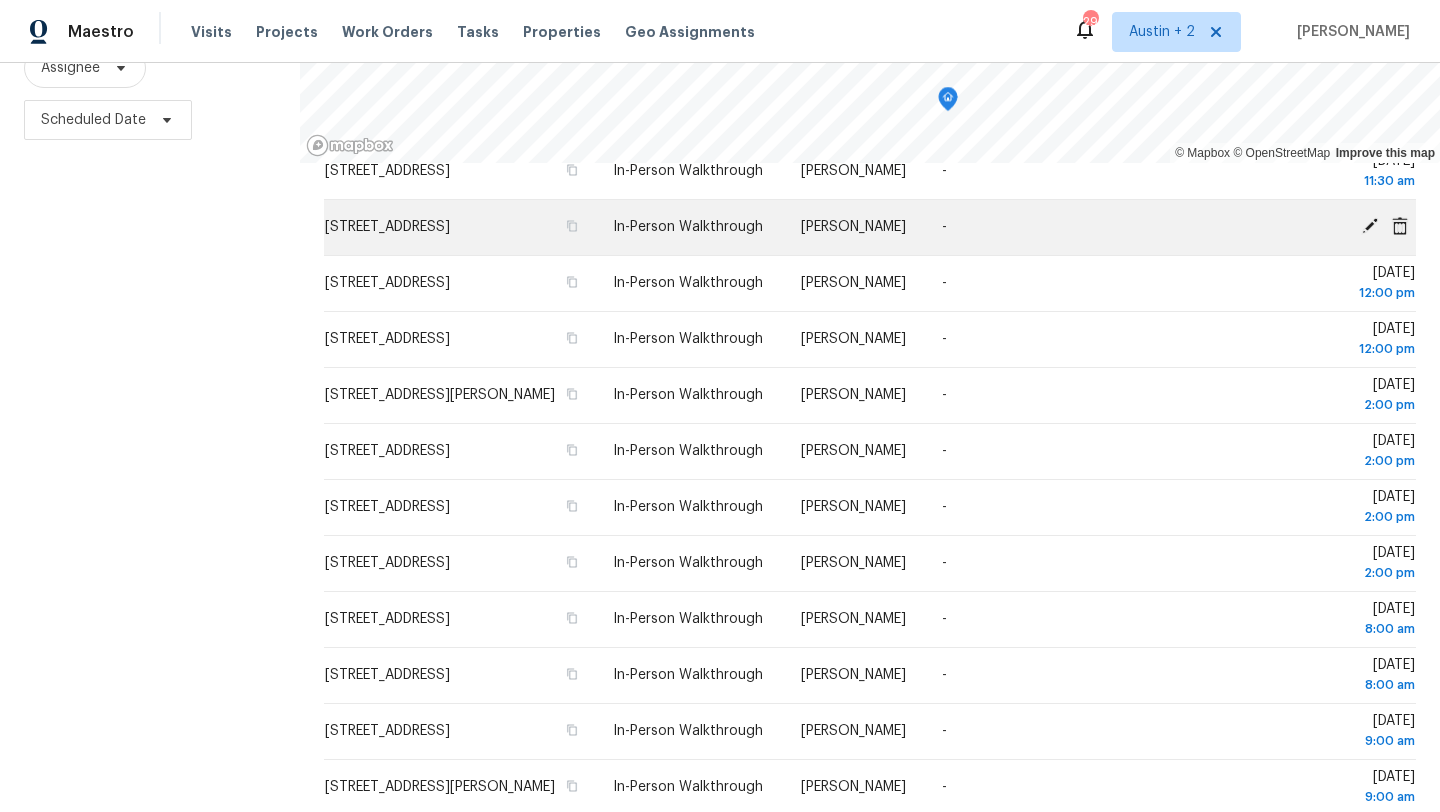 scroll, scrollTop: 596, scrollLeft: 0, axis: vertical 